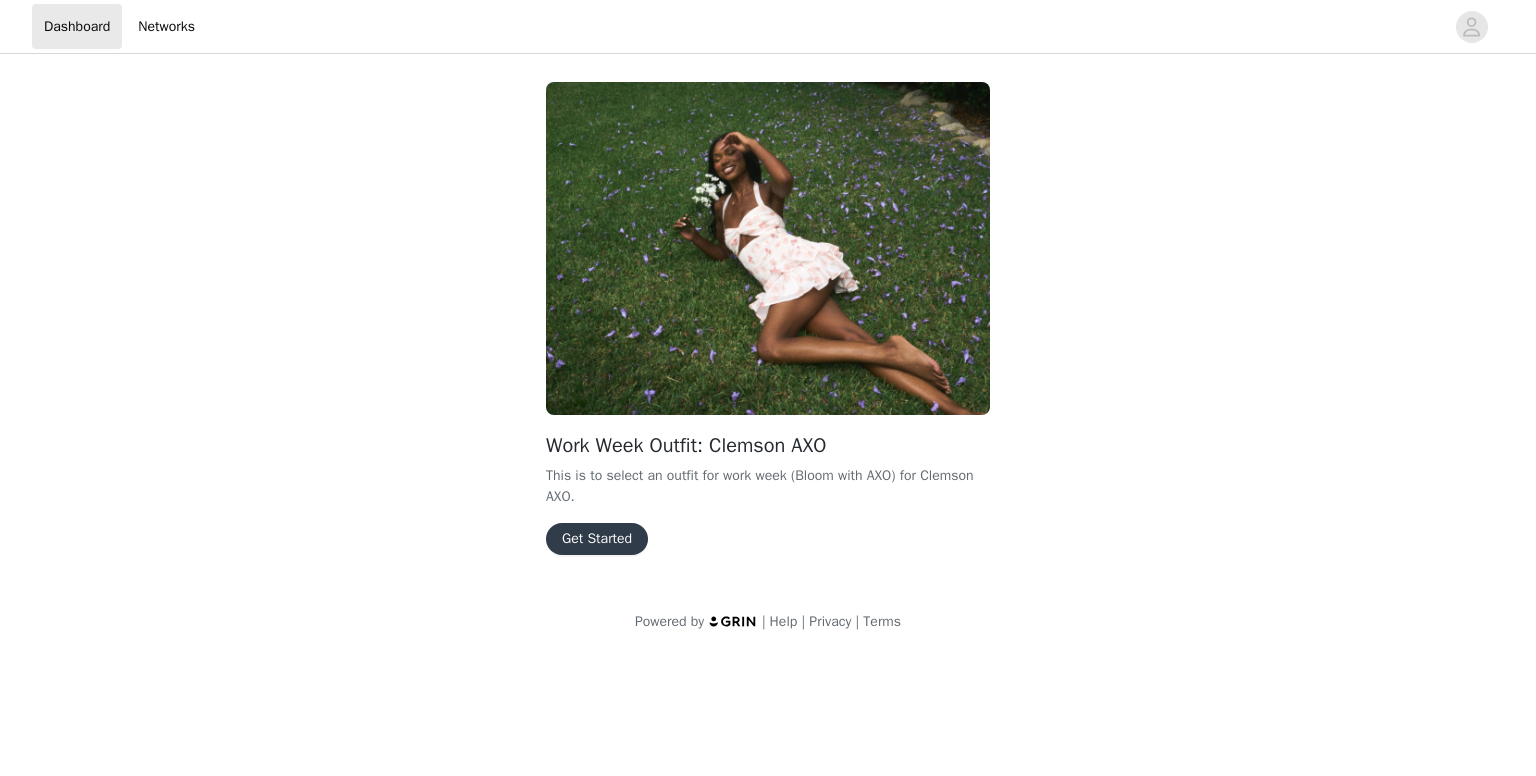 scroll, scrollTop: 0, scrollLeft: 0, axis: both 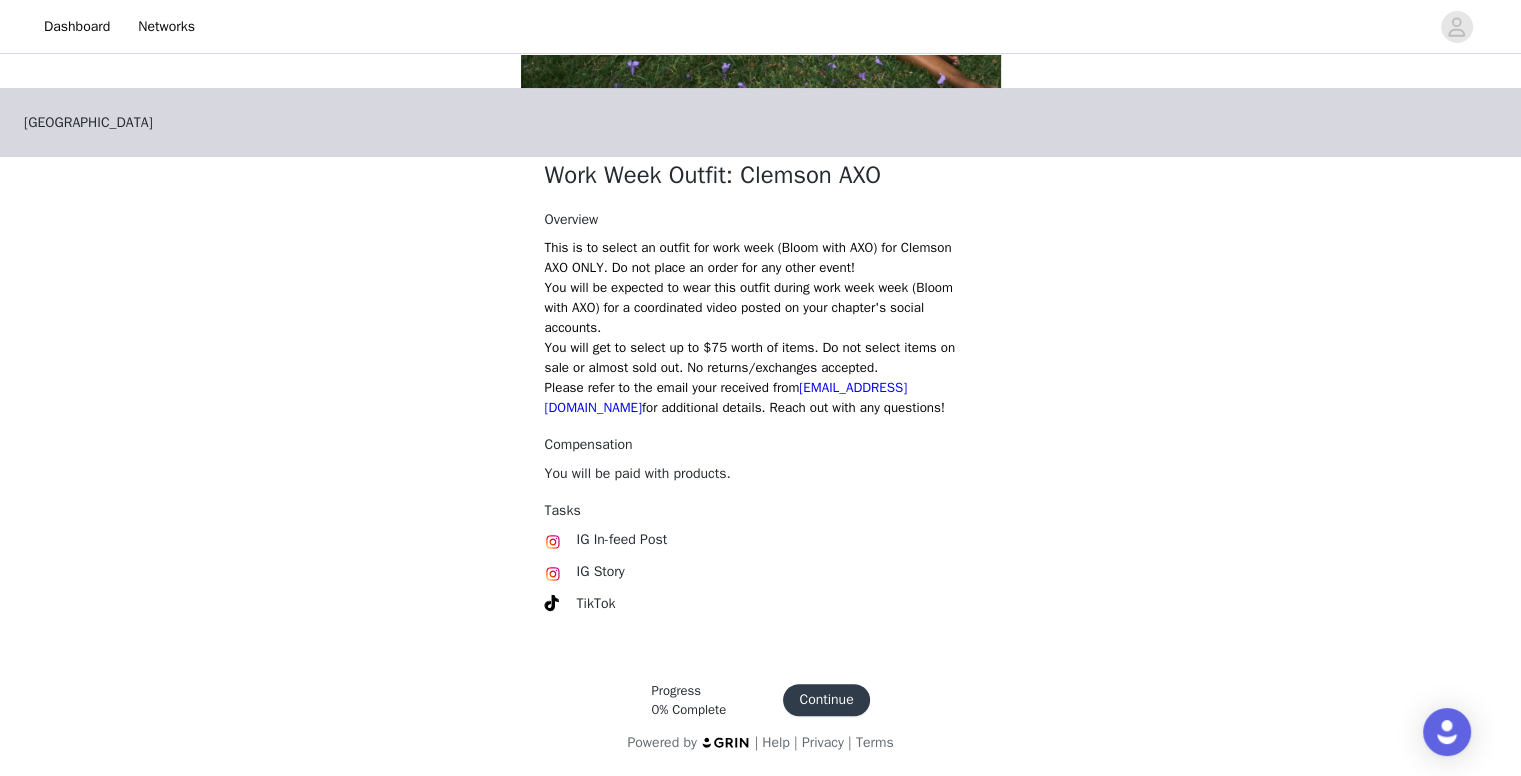 click on "Continue" at bounding box center (826, 700) 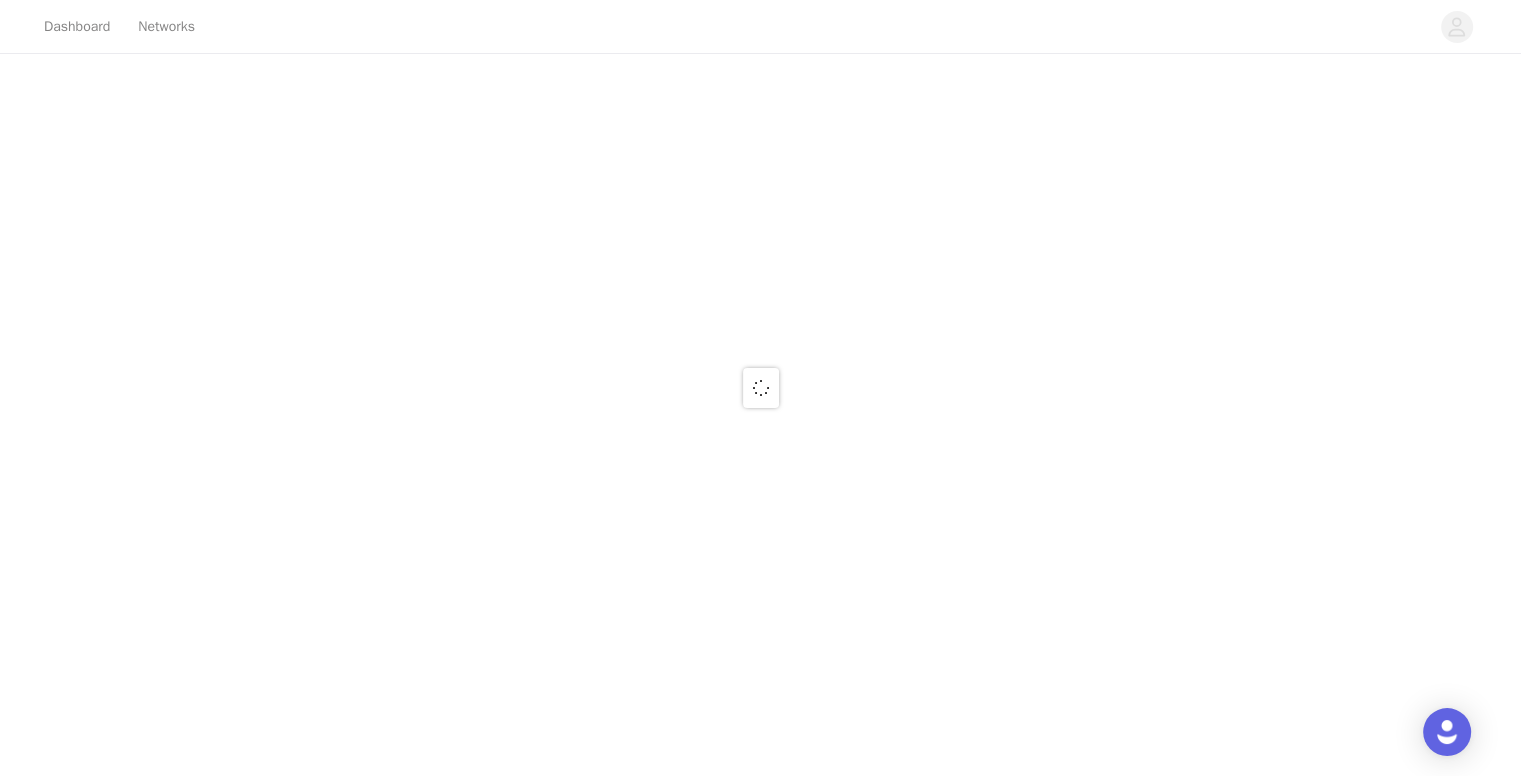 scroll, scrollTop: 0, scrollLeft: 0, axis: both 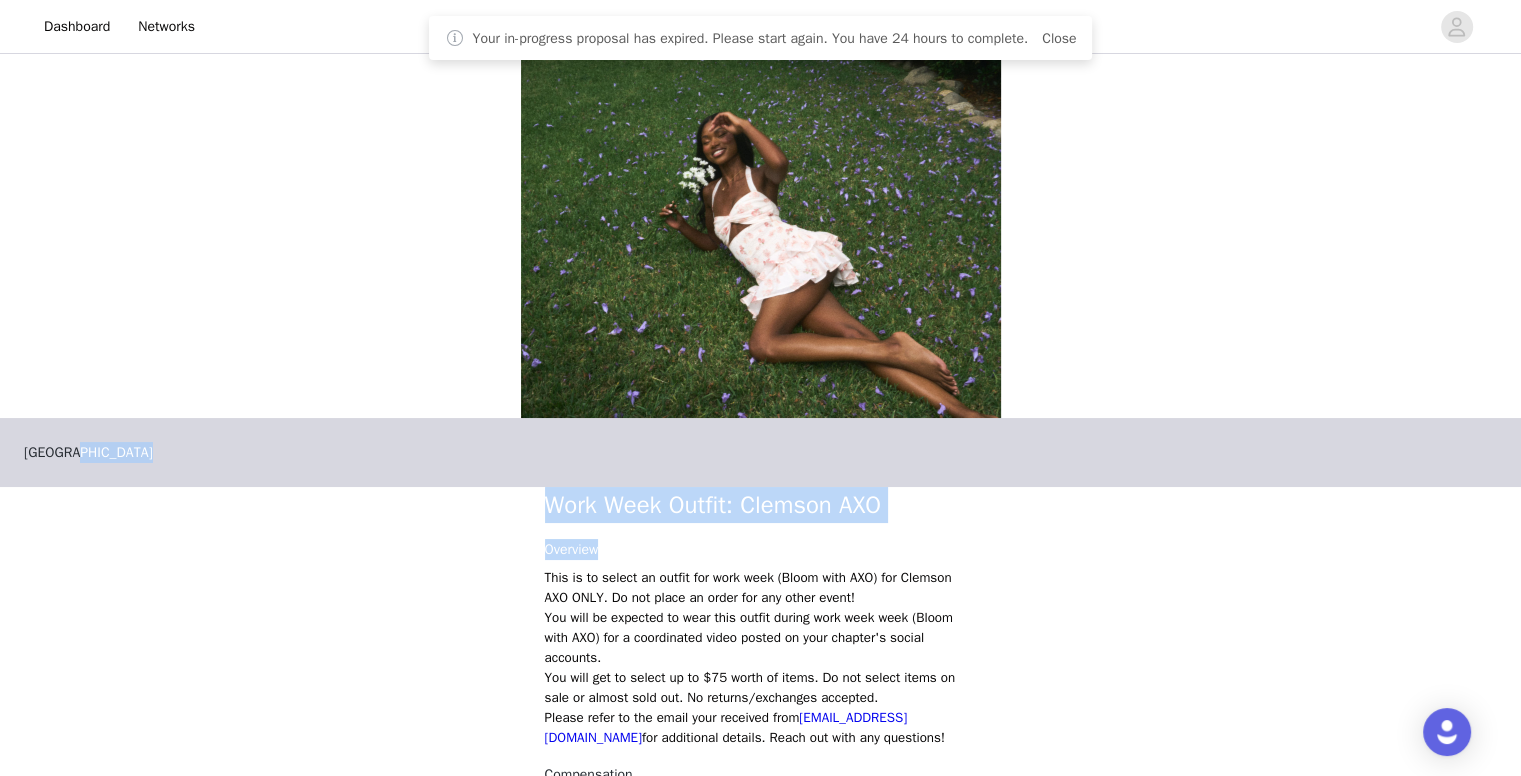 drag, startPoint x: 979, startPoint y: 542, endPoint x: 1099, endPoint y: 406, distance: 181.37254 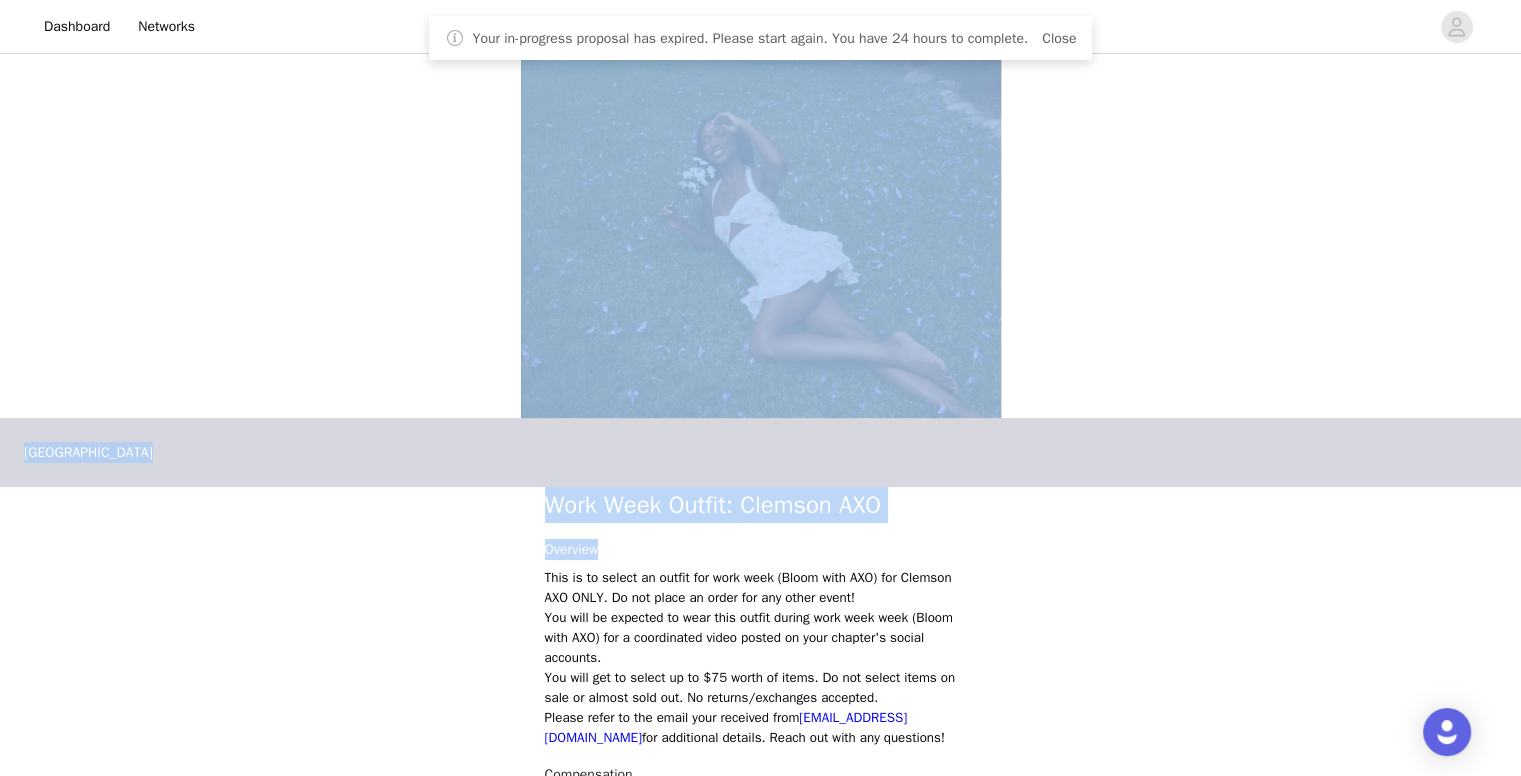 scroll, scrollTop: 10, scrollLeft: 0, axis: vertical 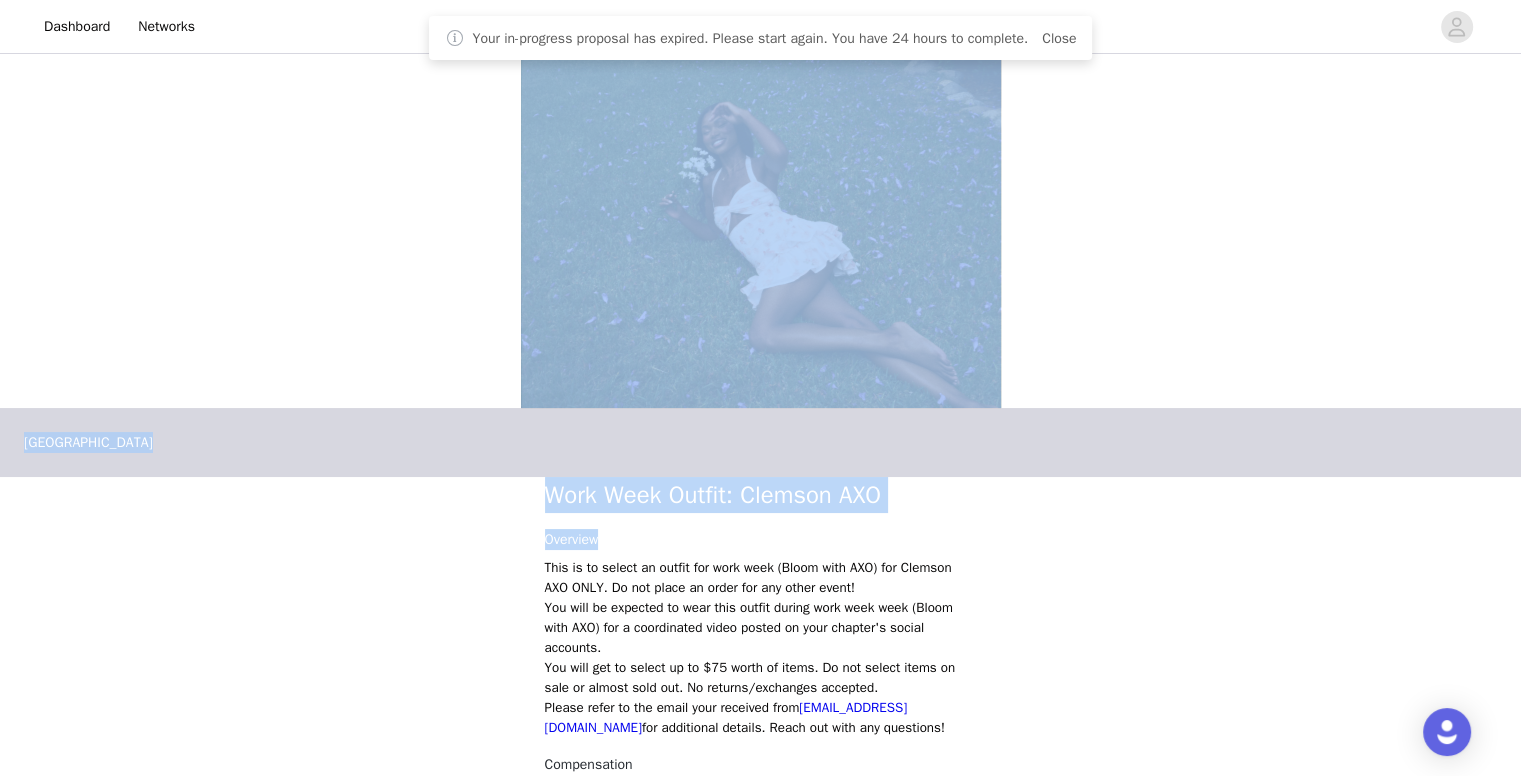 click on "Windsor         Work Week Outfit: Clemson AXO   Overview   This is to select an outfit for work week (Bloom with AXO) for Clemson AXO ONLY. Do not place an order for any other event!
You will be expected to wear this outfit during work week week (Bloom with AXO) for a coordinated video posted on your chapter's social accounts.
You will get to select up to $75 worth of items. Do not select items on sale or almost sold out. No returns/exchanges accepted.
Please refer to the email your received from  [EMAIL_ADDRESS][DOMAIN_NAME]  for additional details. Reach out with any questions!     Compensation   You will be paid with products.   Tasks         IG In-feed Post         IG Story         TikTok" at bounding box center (760, 512) 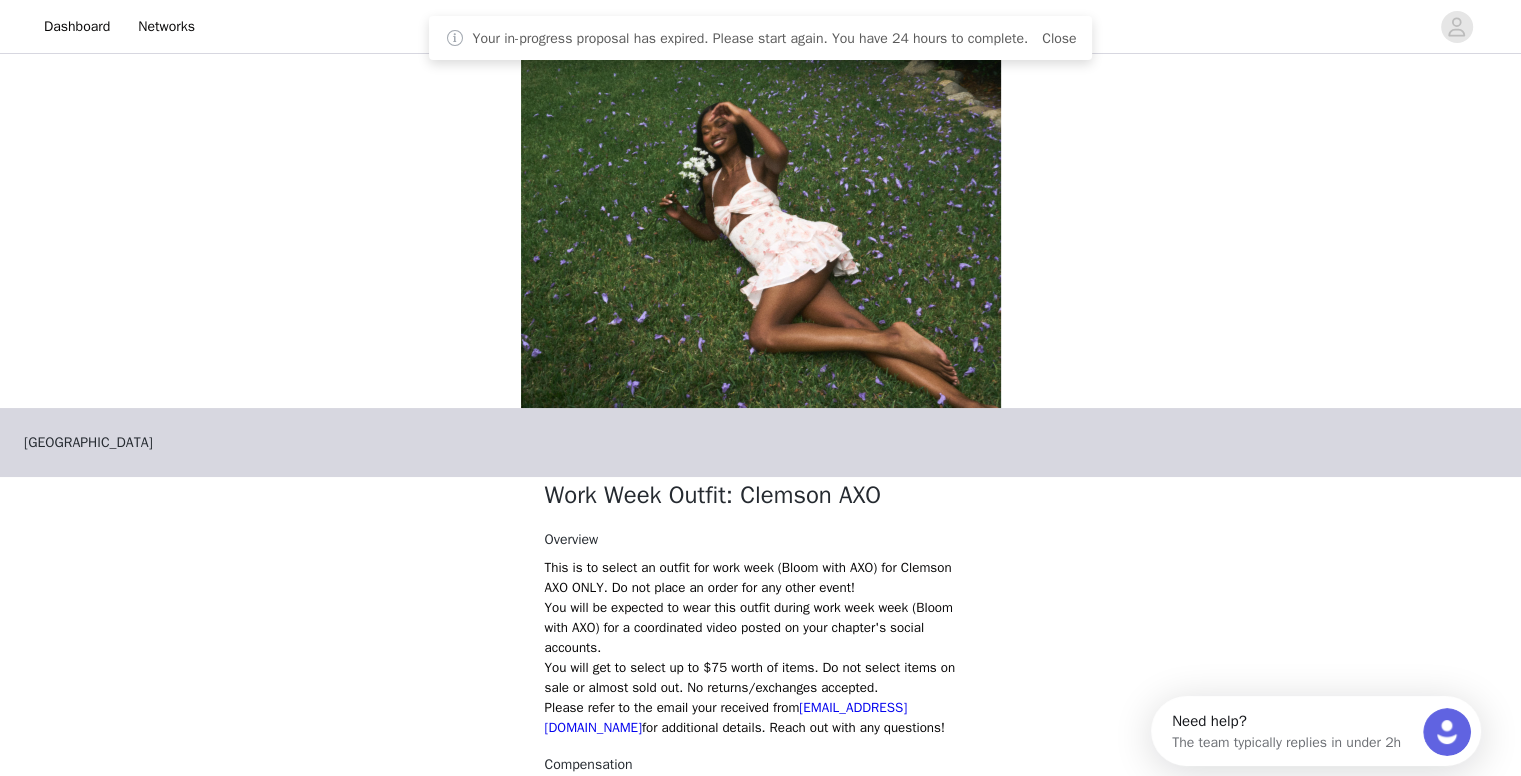 scroll, scrollTop: 0, scrollLeft: 0, axis: both 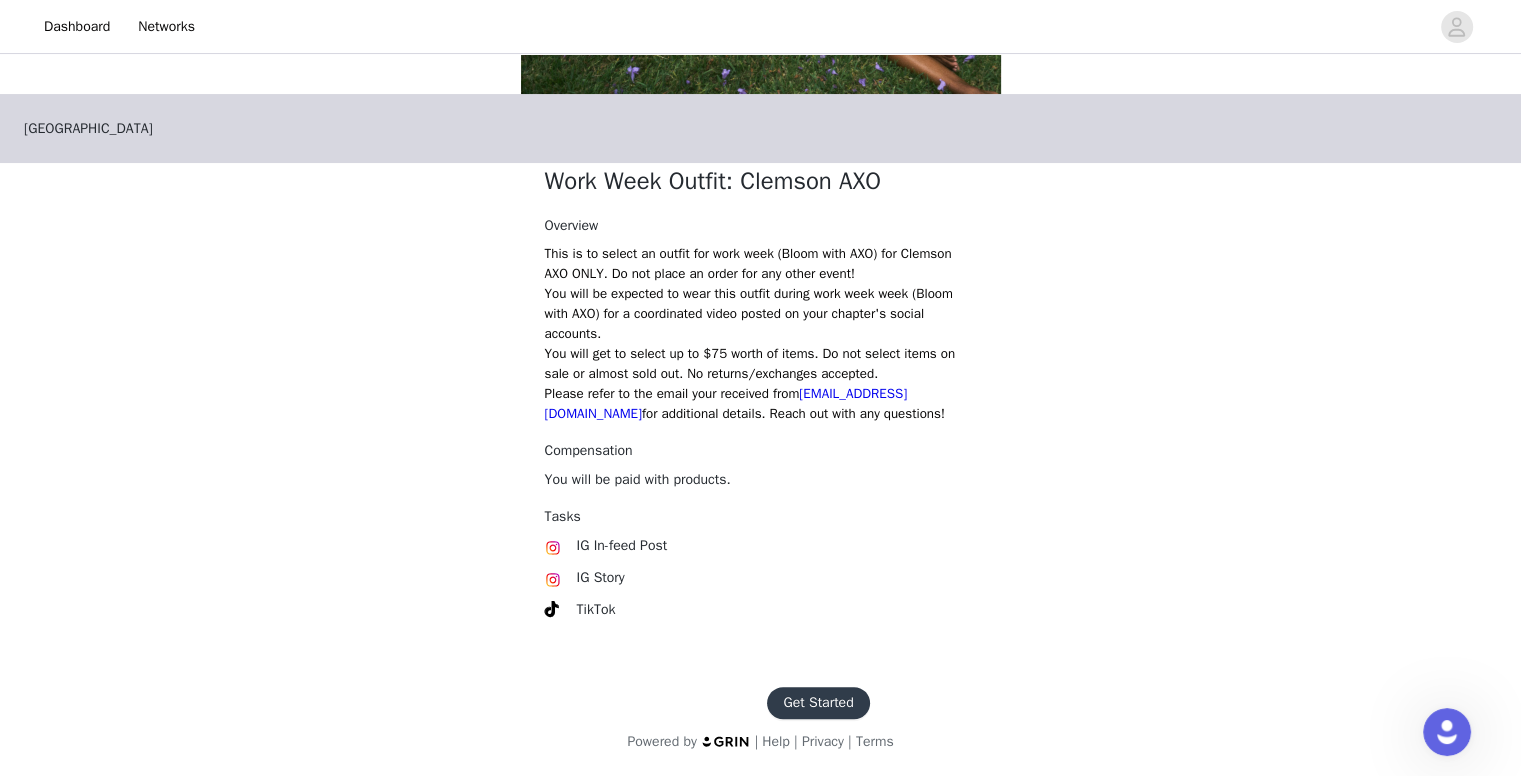 click on "Get Started" at bounding box center (818, 703) 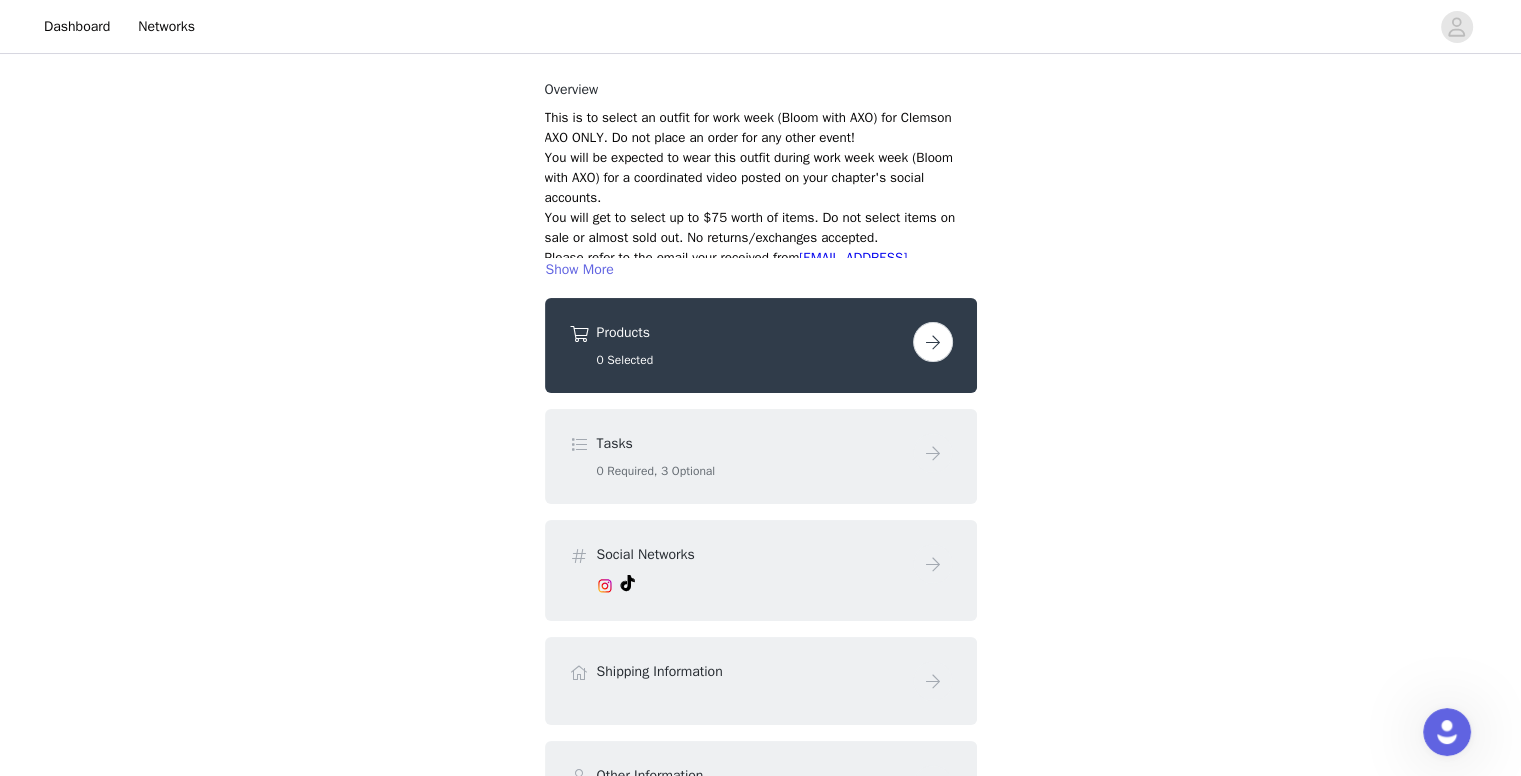 scroll, scrollTop: 131, scrollLeft: 0, axis: vertical 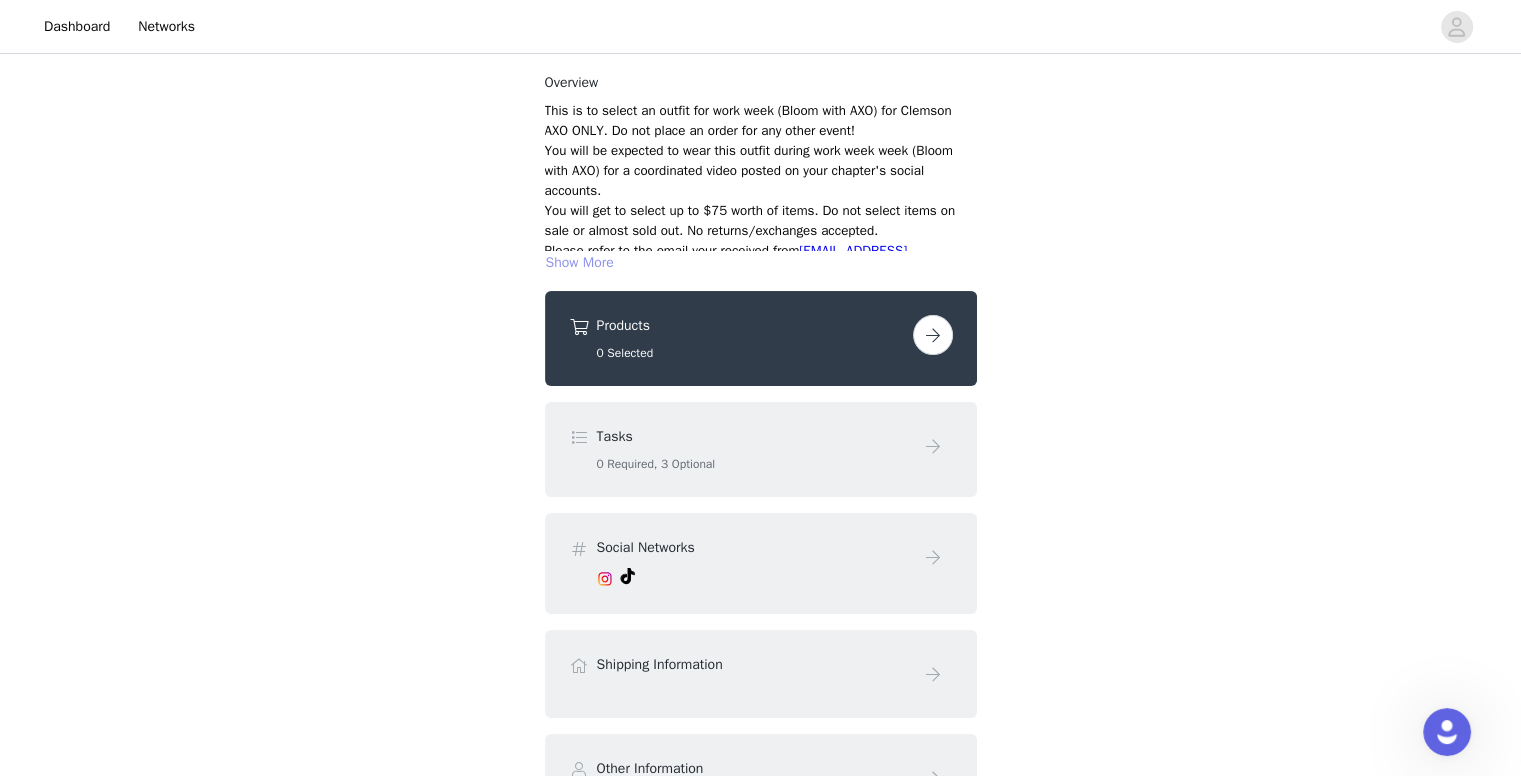 click on "Show More" at bounding box center [580, 263] 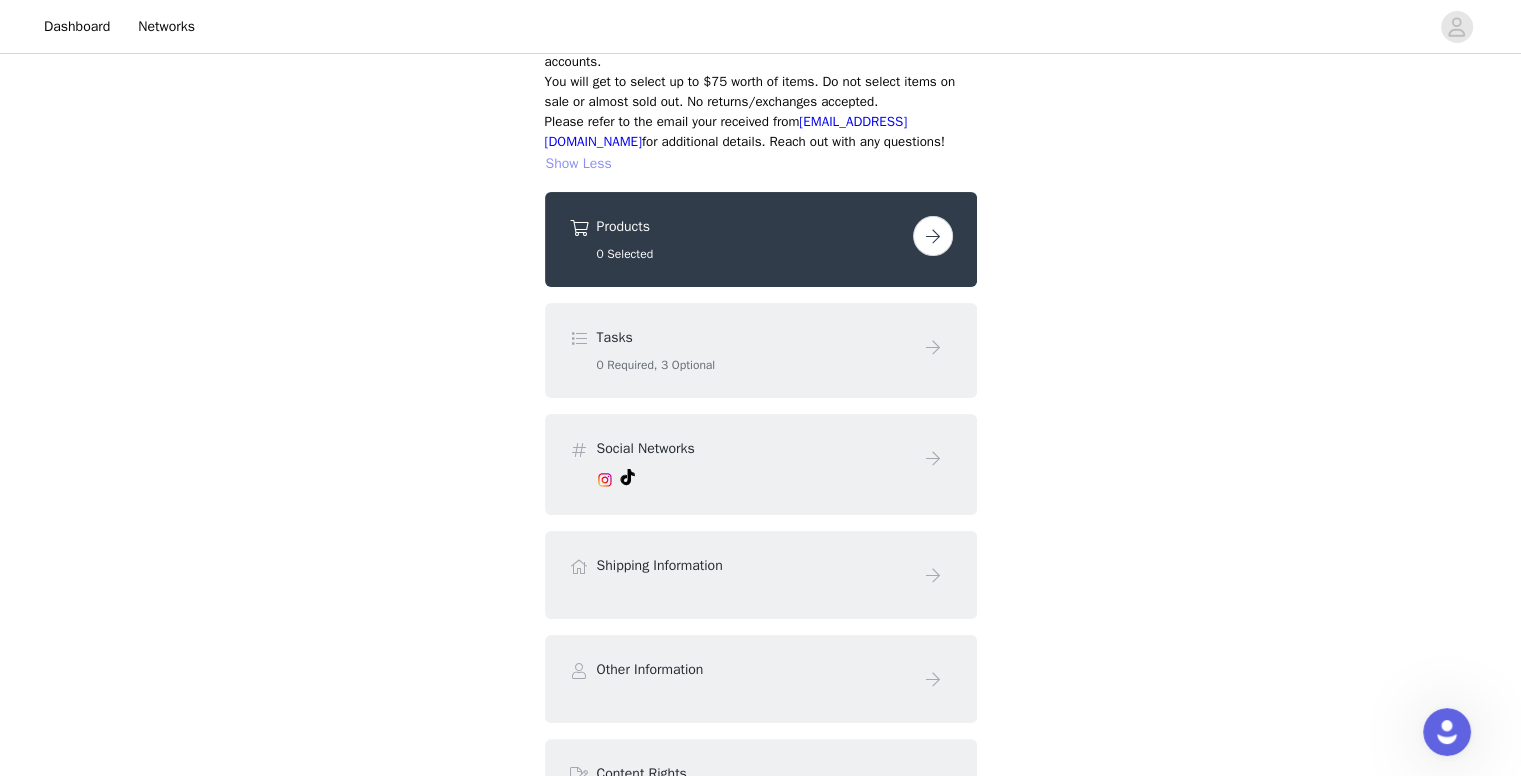 scroll, scrollTop: 255, scrollLeft: 0, axis: vertical 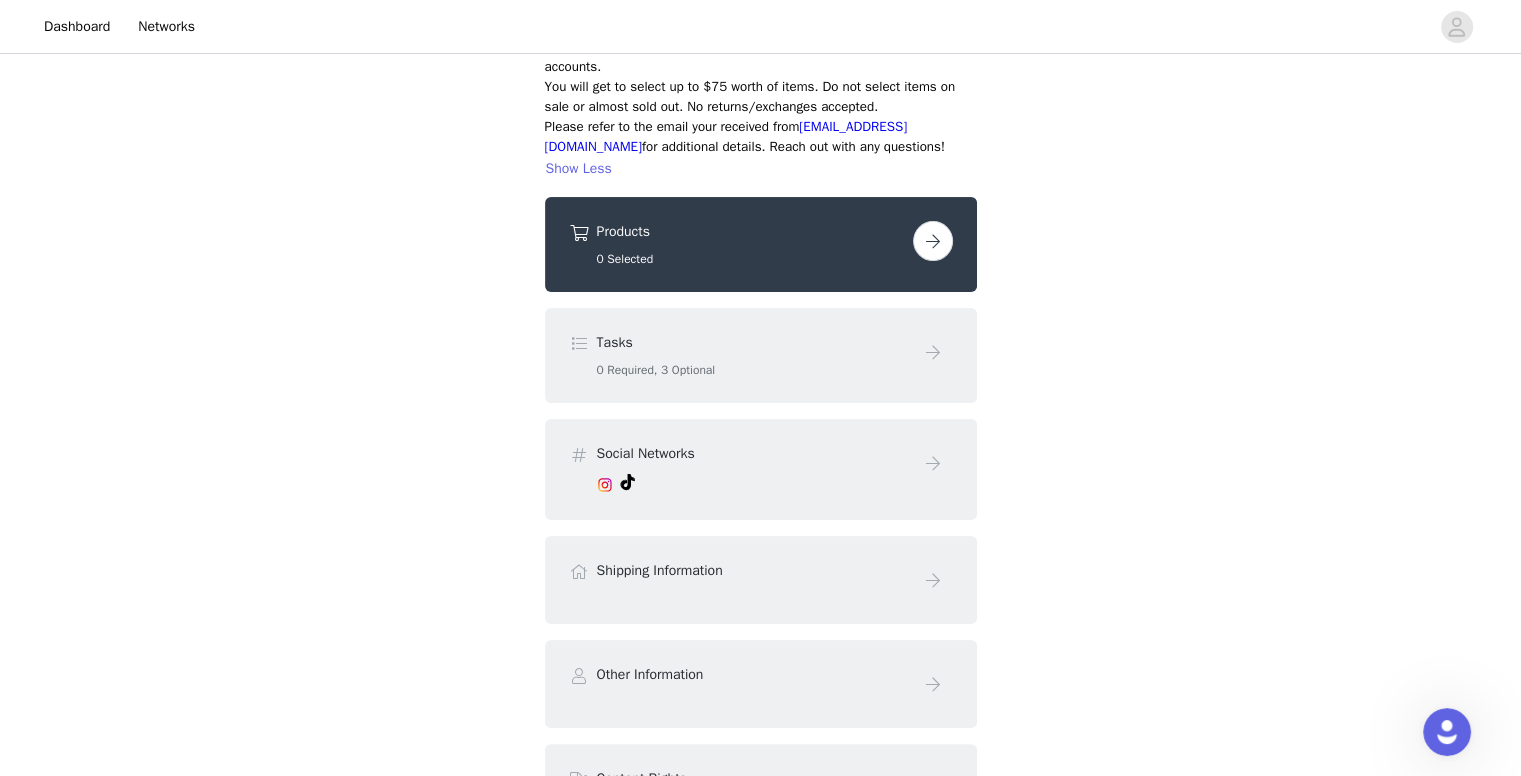 click at bounding box center [933, 241] 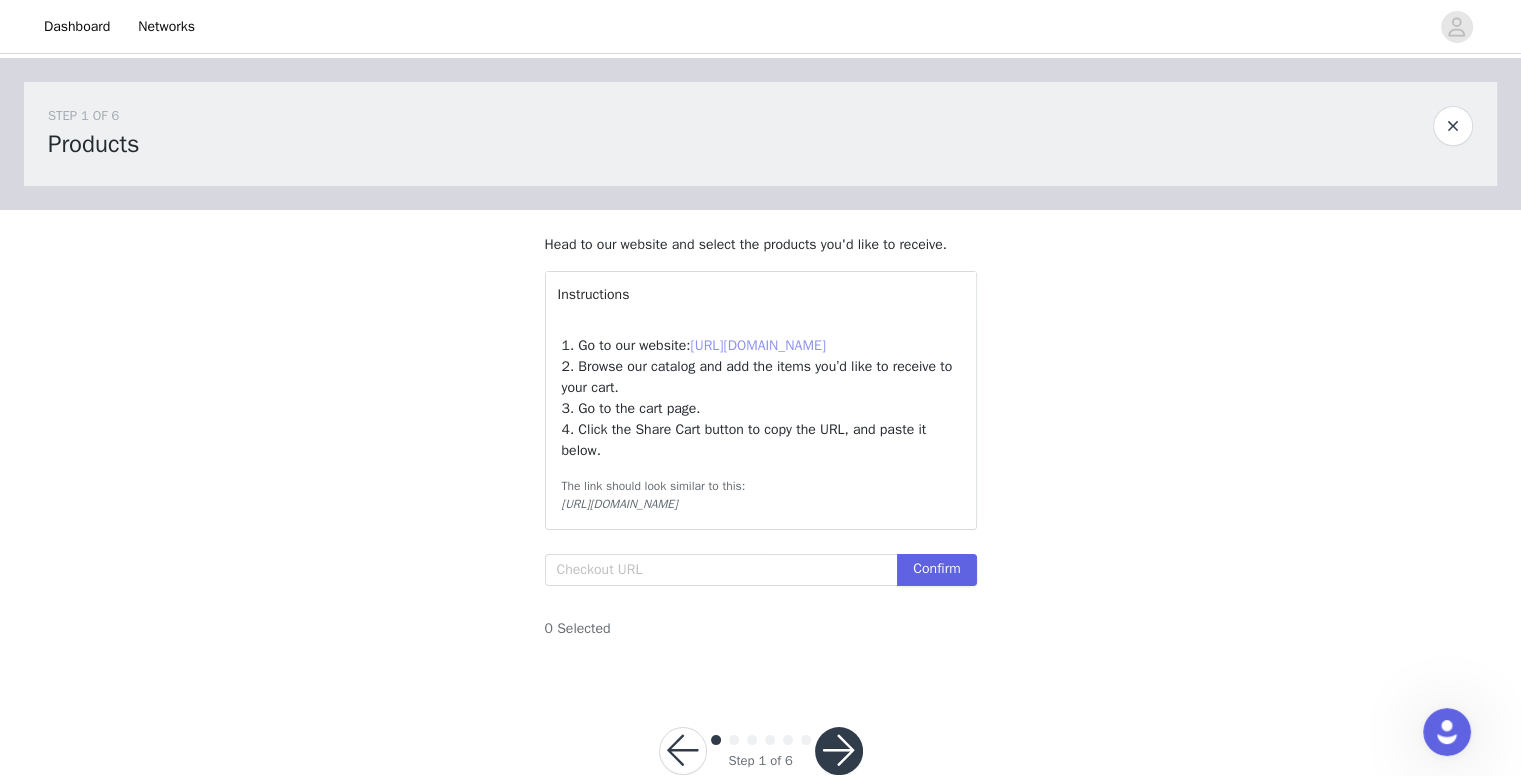 click on "[URL][DOMAIN_NAME]" at bounding box center [757, 345] 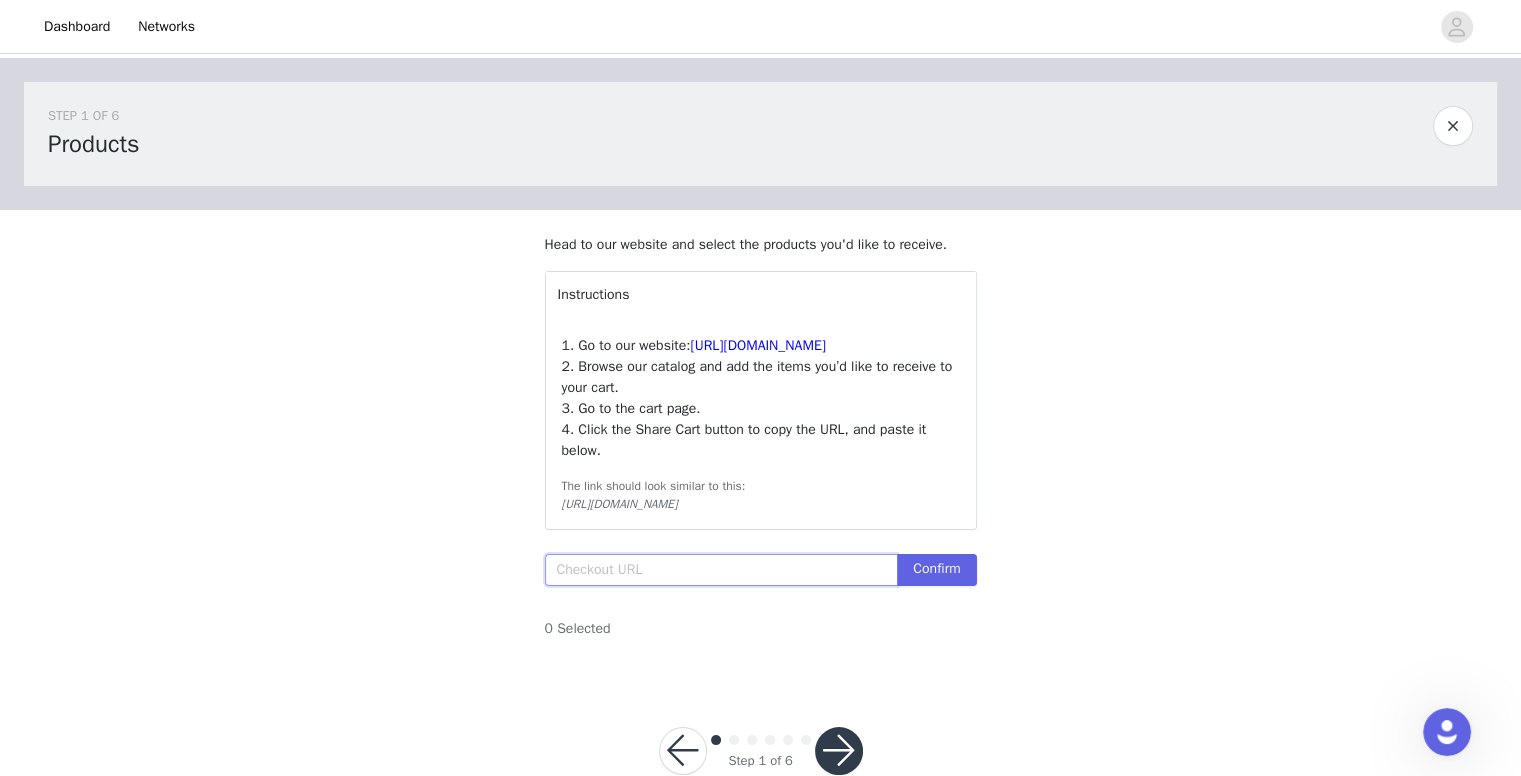 click at bounding box center [721, 570] 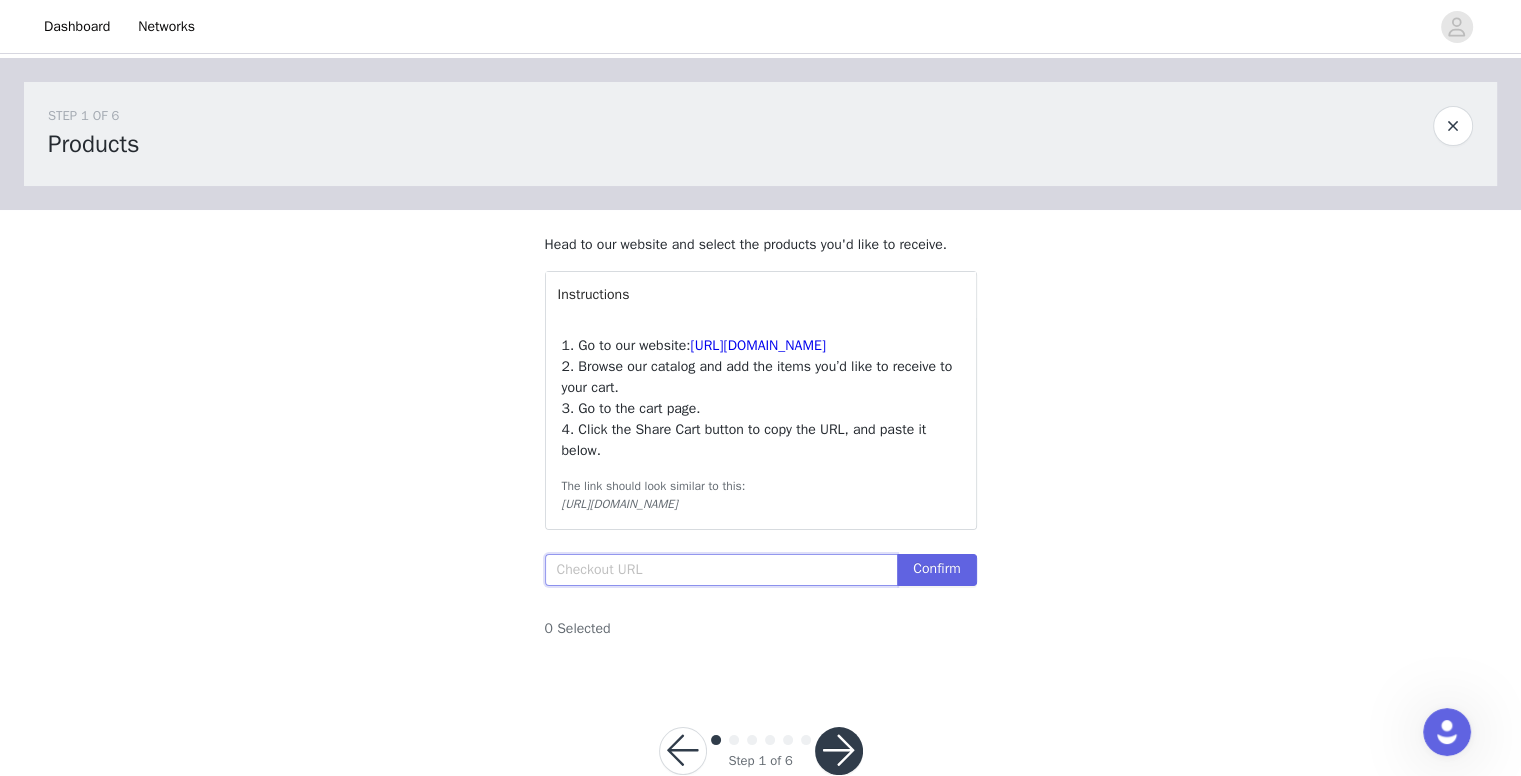 click at bounding box center [721, 570] 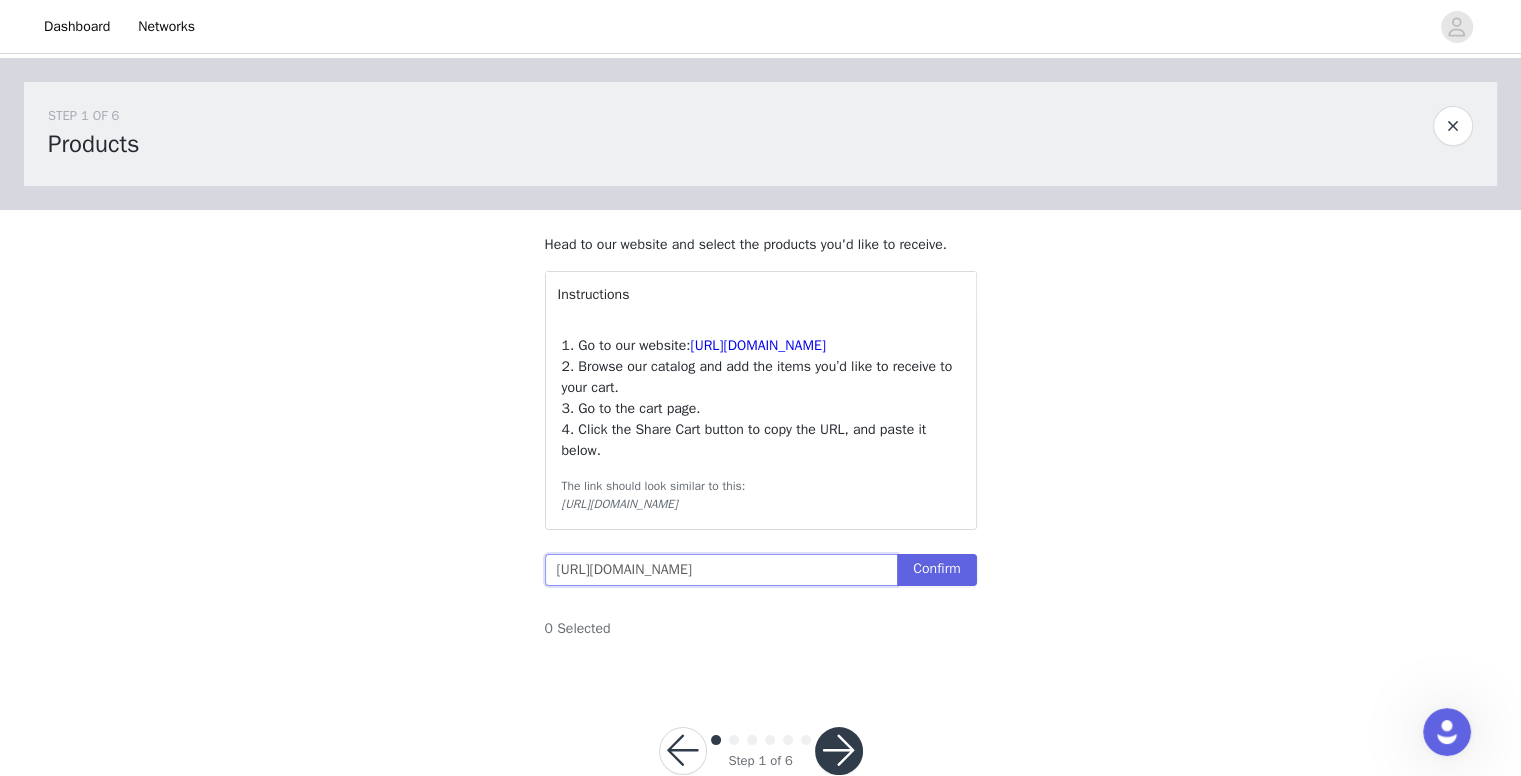 scroll, scrollTop: 0, scrollLeft: 0, axis: both 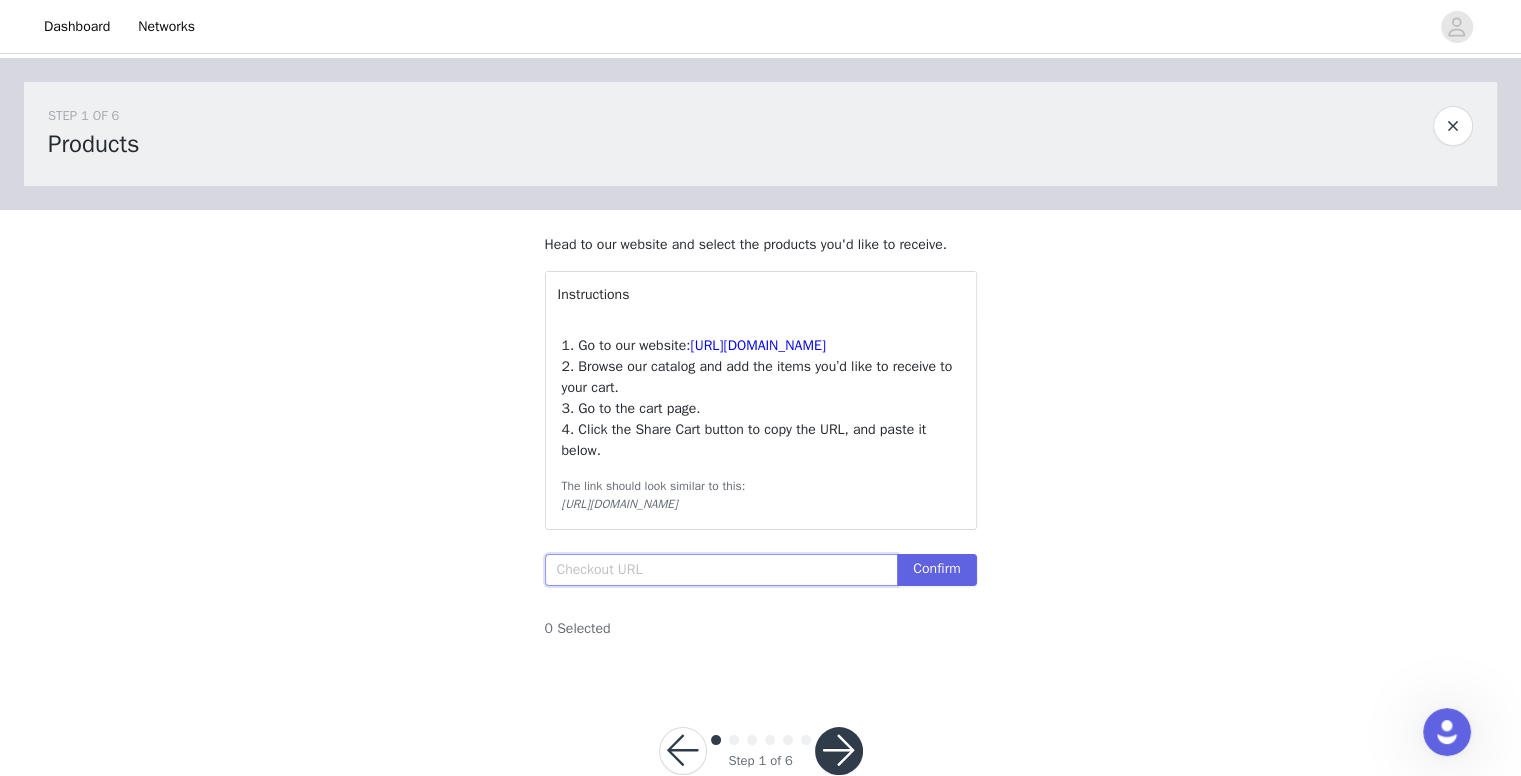 click at bounding box center [721, 570] 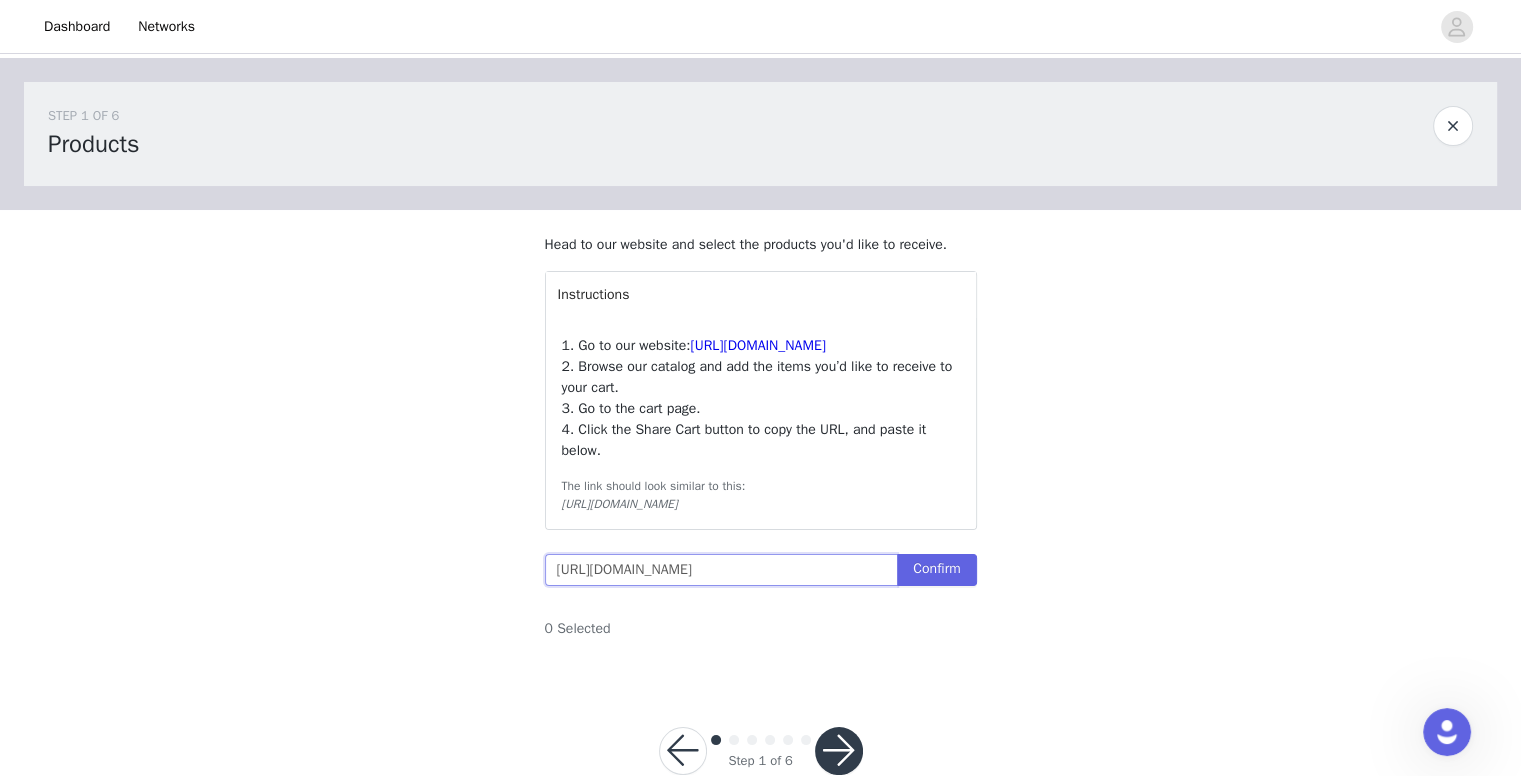 scroll, scrollTop: 0, scrollLeft: 0, axis: both 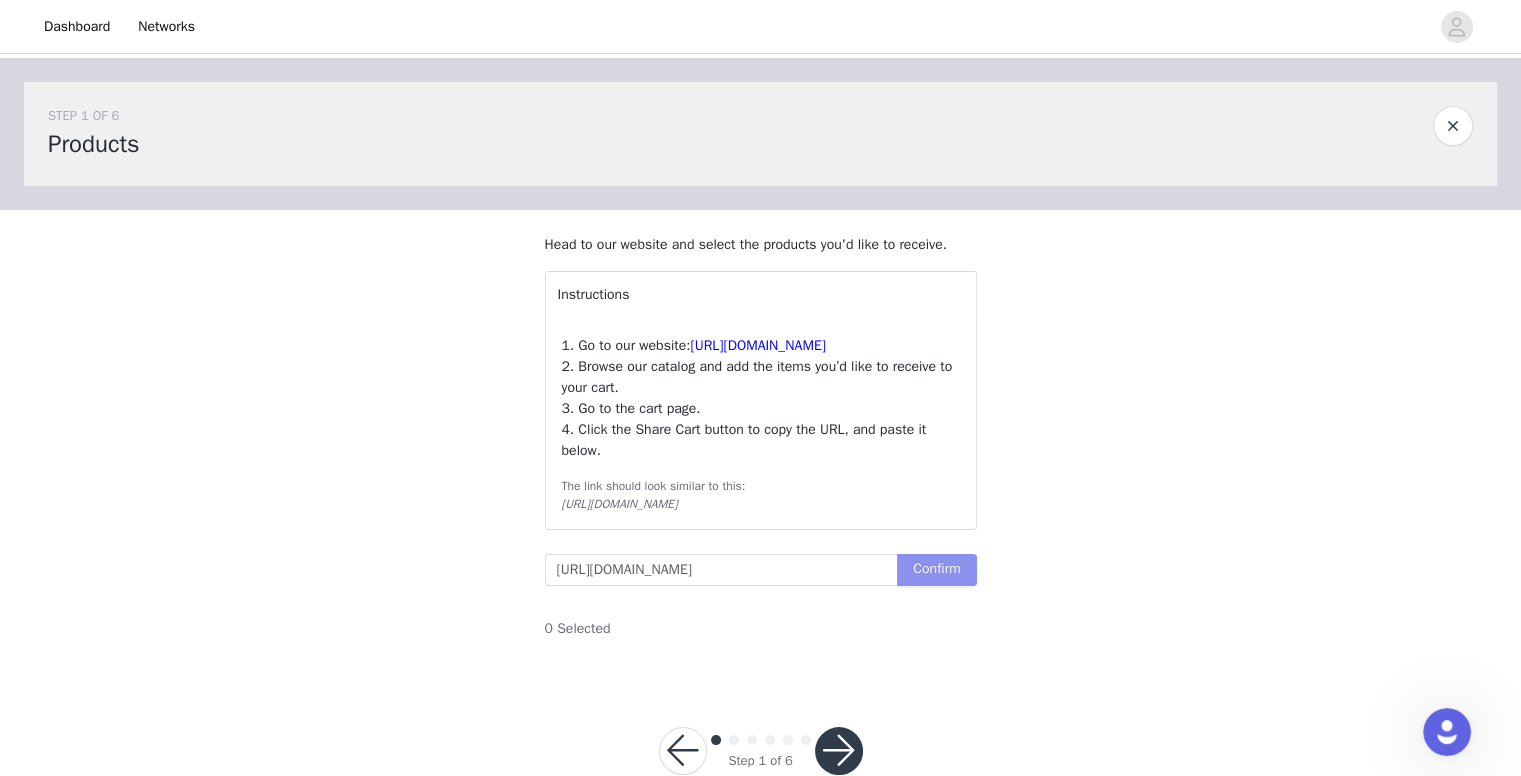 click on "Confirm" at bounding box center (936, 570) 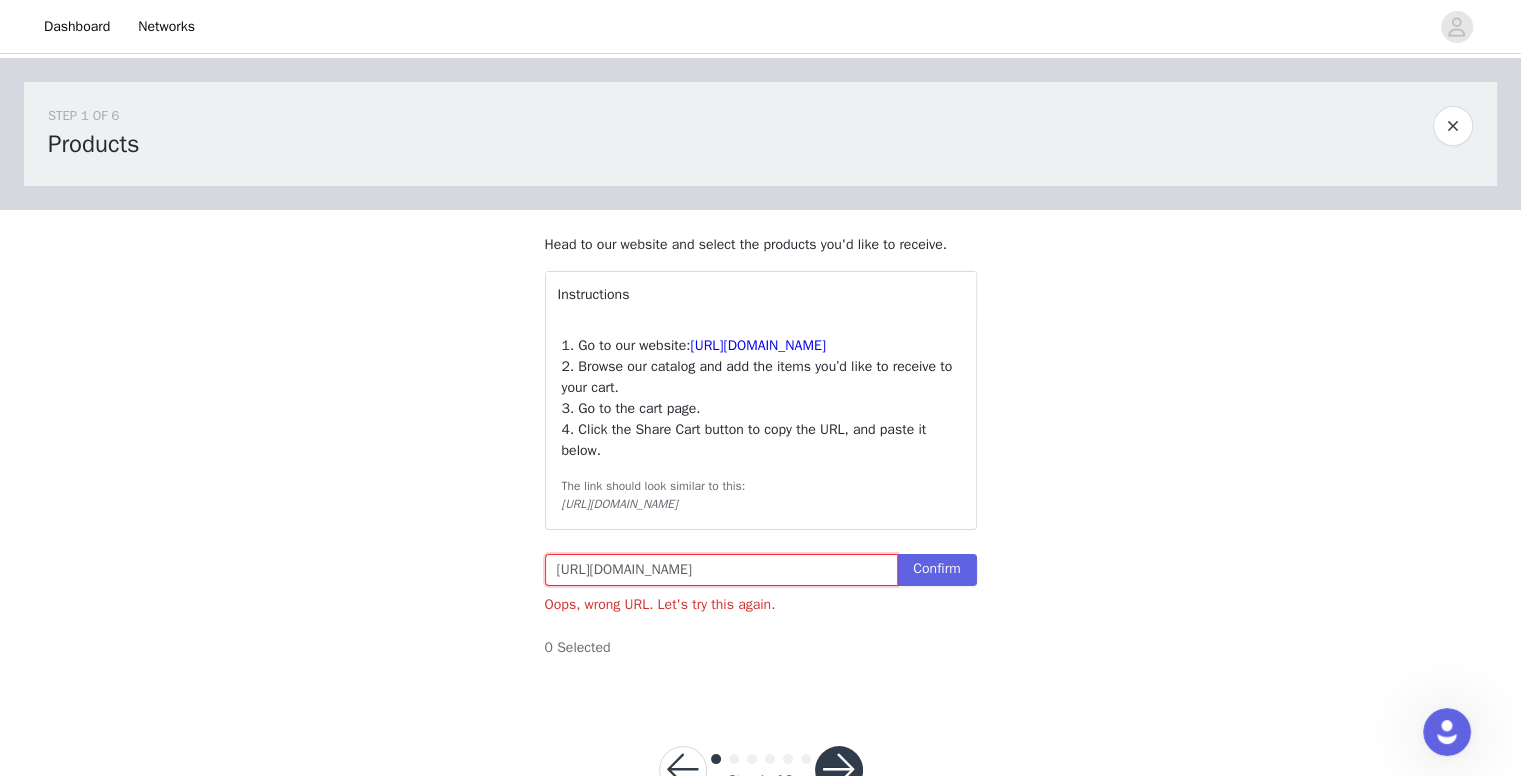 scroll, scrollTop: 0, scrollLeft: 296, axis: horizontal 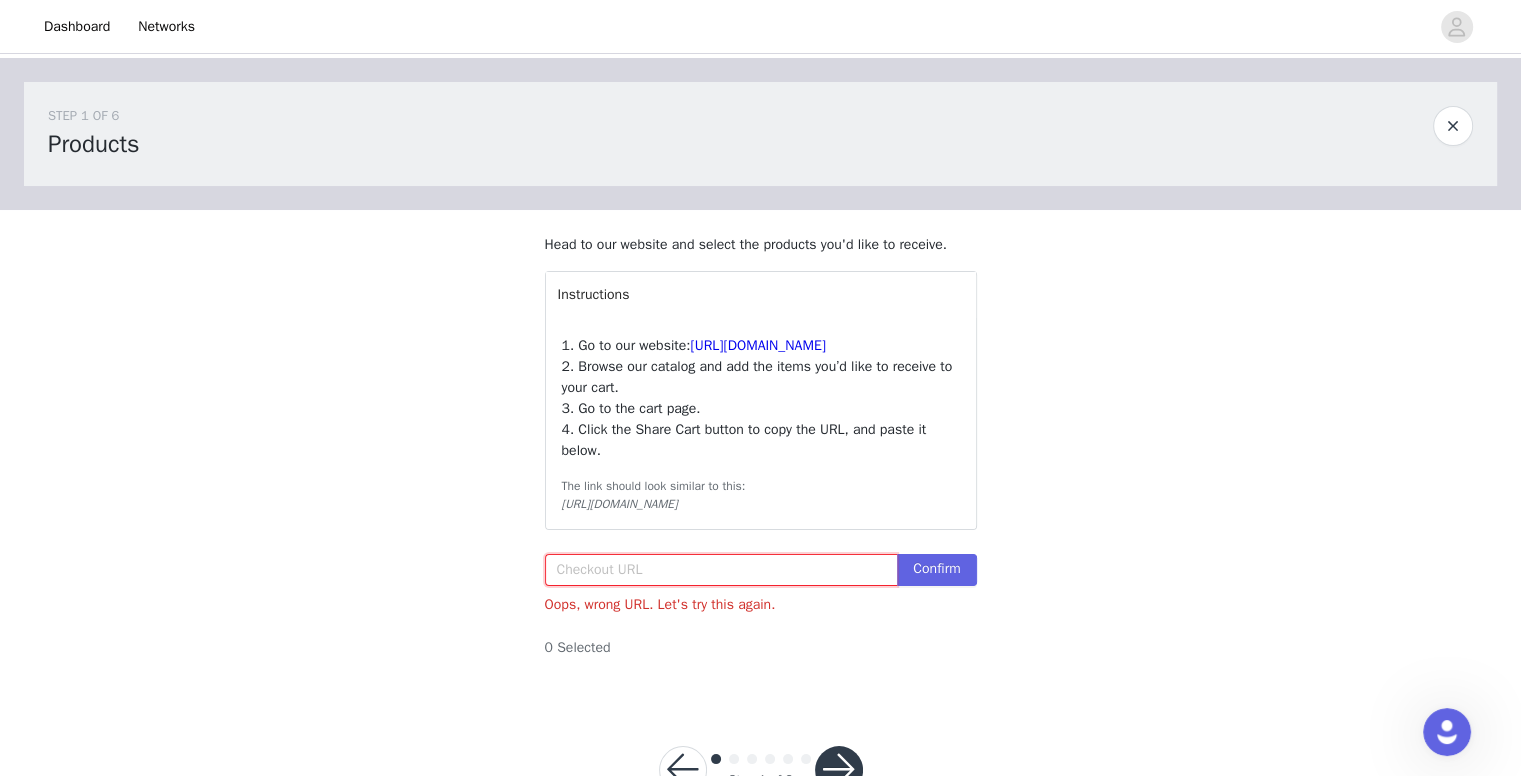 click at bounding box center [721, 570] 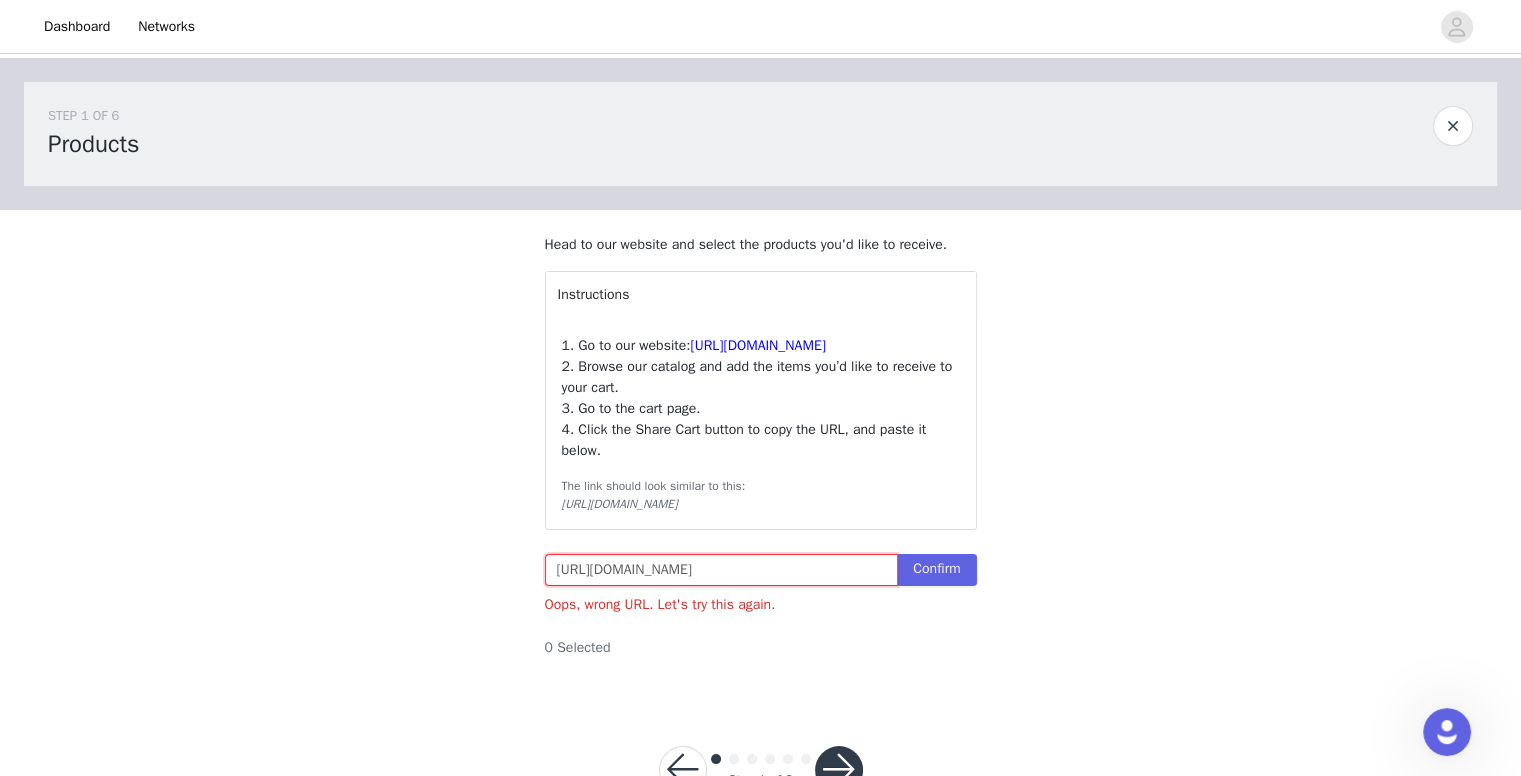 scroll, scrollTop: 0, scrollLeft: 1369, axis: horizontal 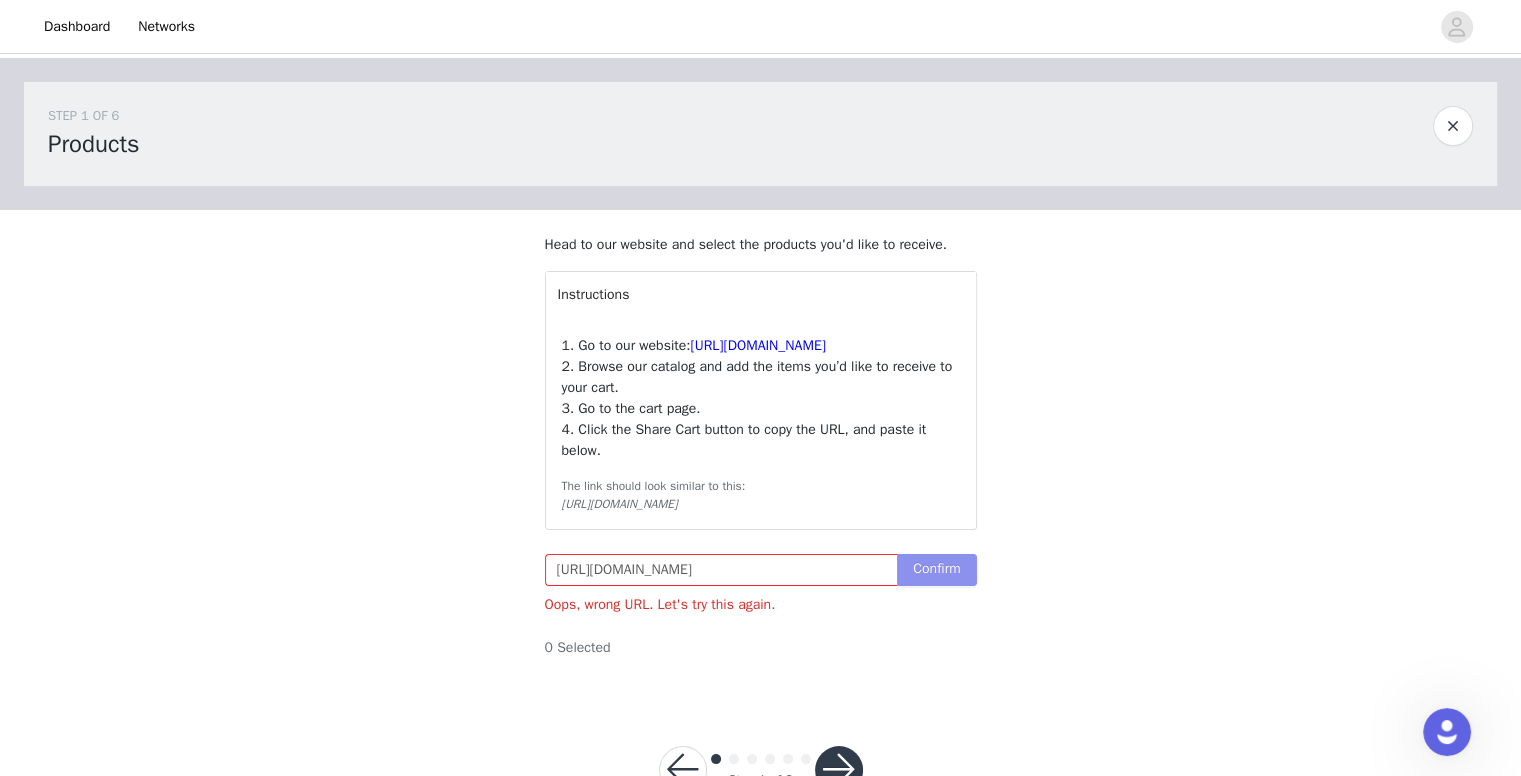 click on "Confirm" at bounding box center (936, 570) 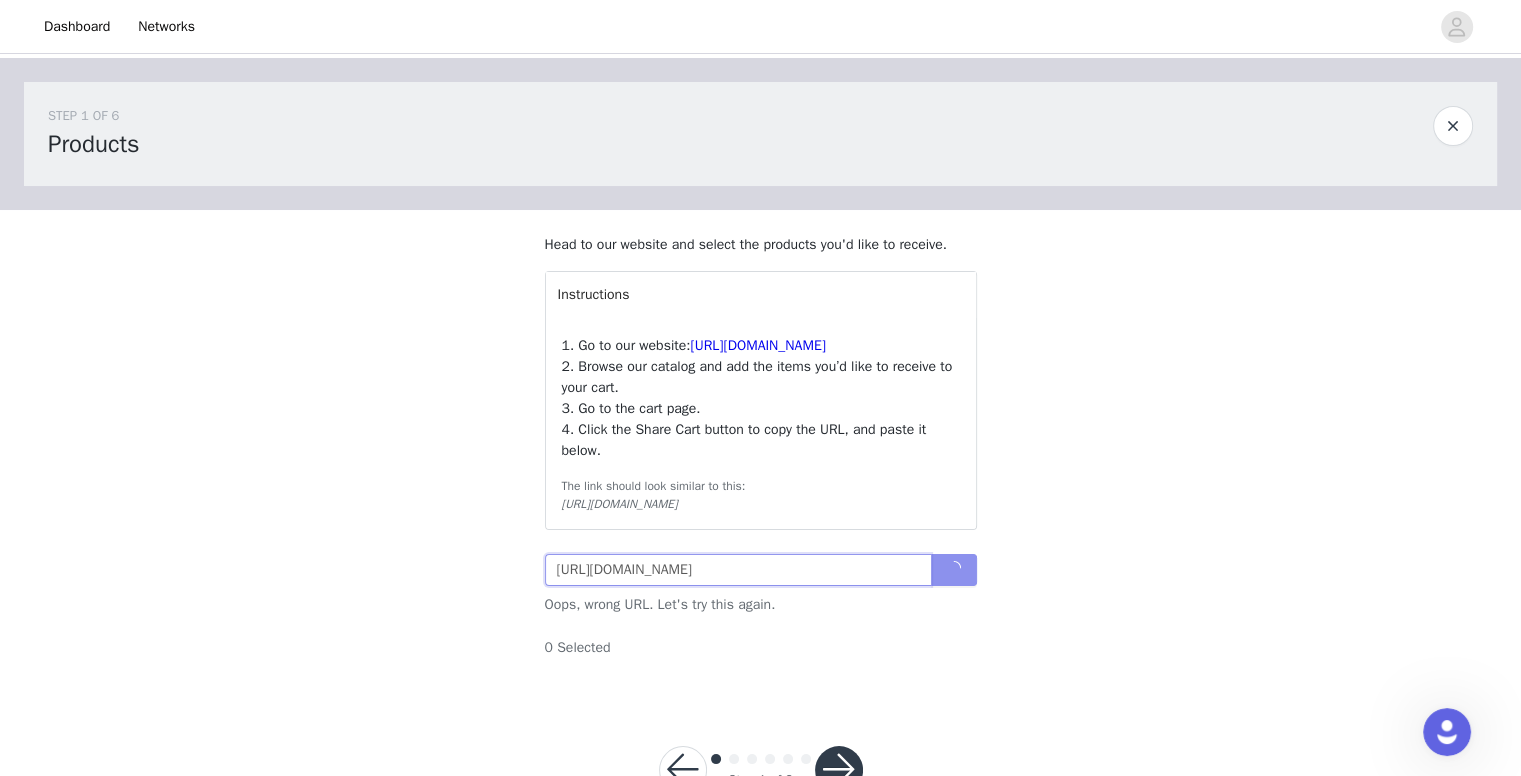 scroll, scrollTop: 0, scrollLeft: 1333, axis: horizontal 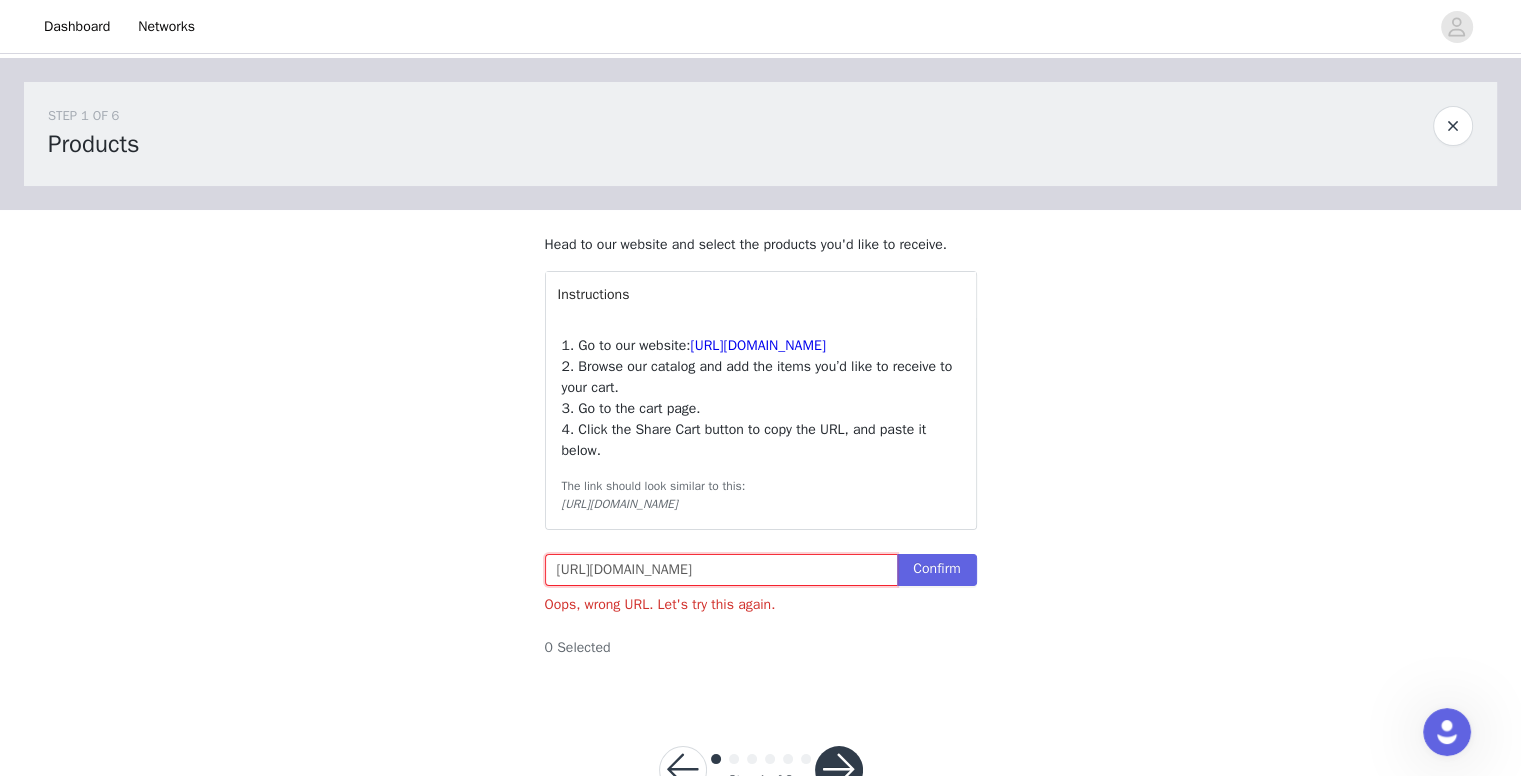 drag, startPoint x: 556, startPoint y: 597, endPoint x: 1042, endPoint y: 593, distance: 486.01645 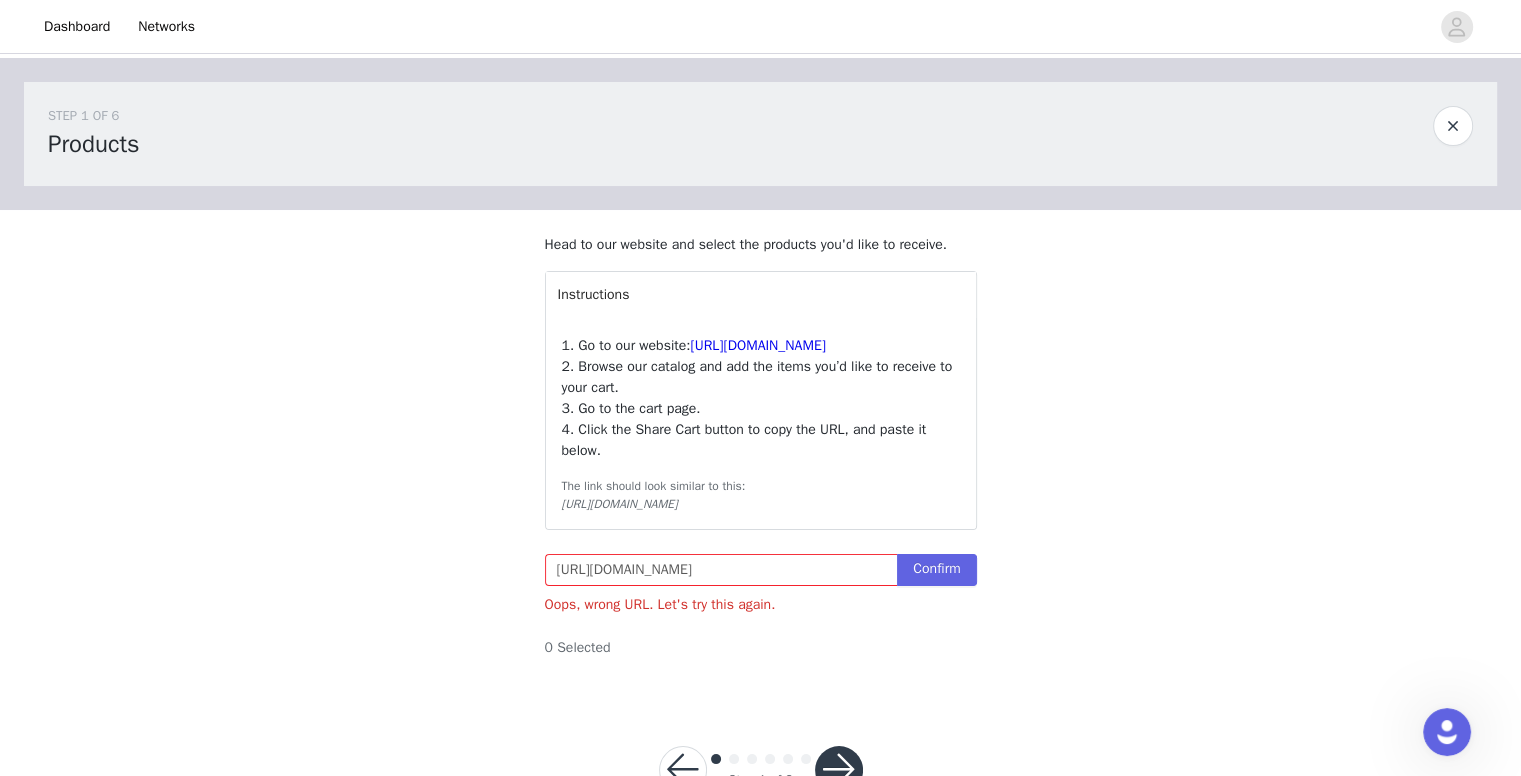 scroll, scrollTop: 0, scrollLeft: 0, axis: both 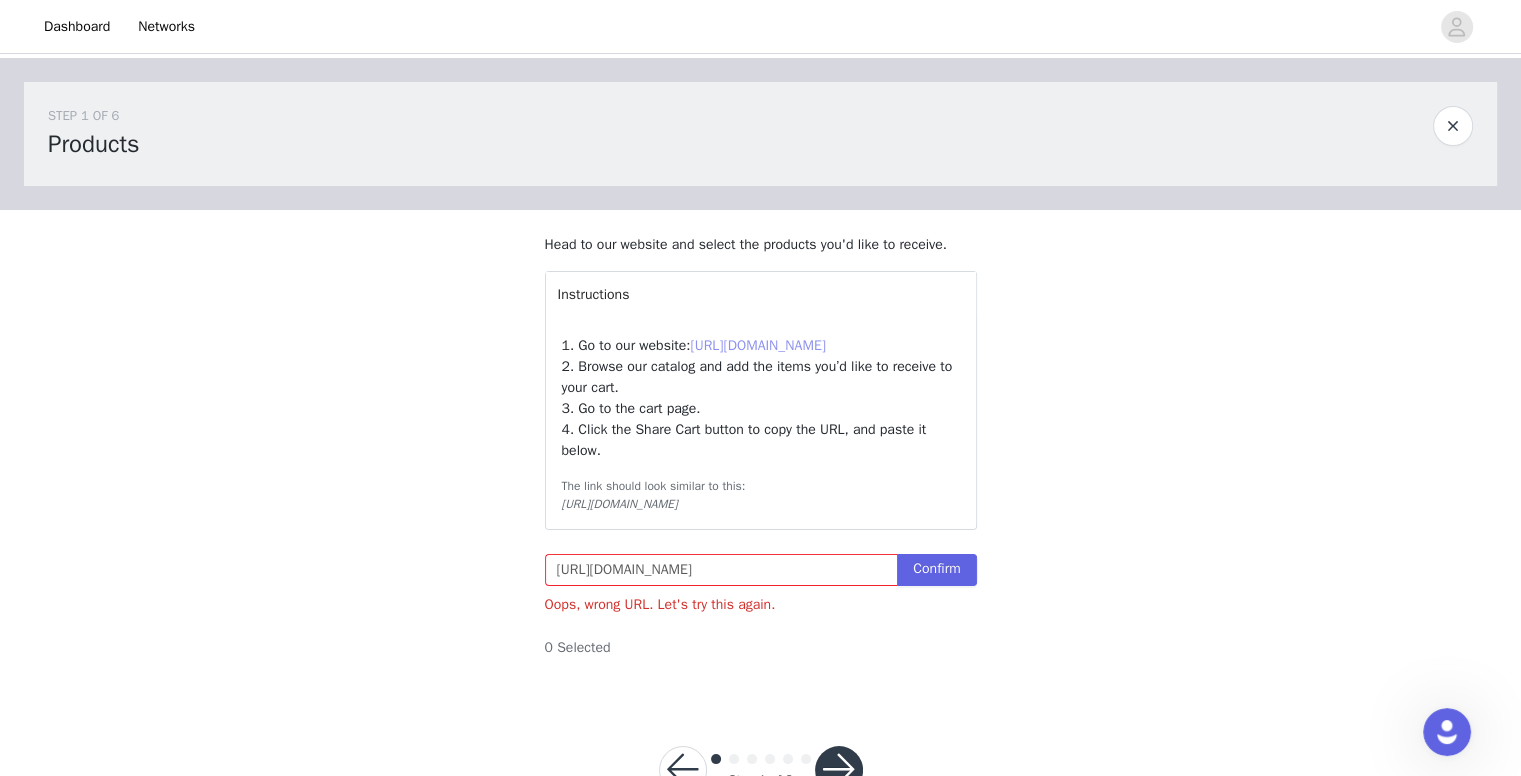 click on "[URL][DOMAIN_NAME]" at bounding box center [757, 345] 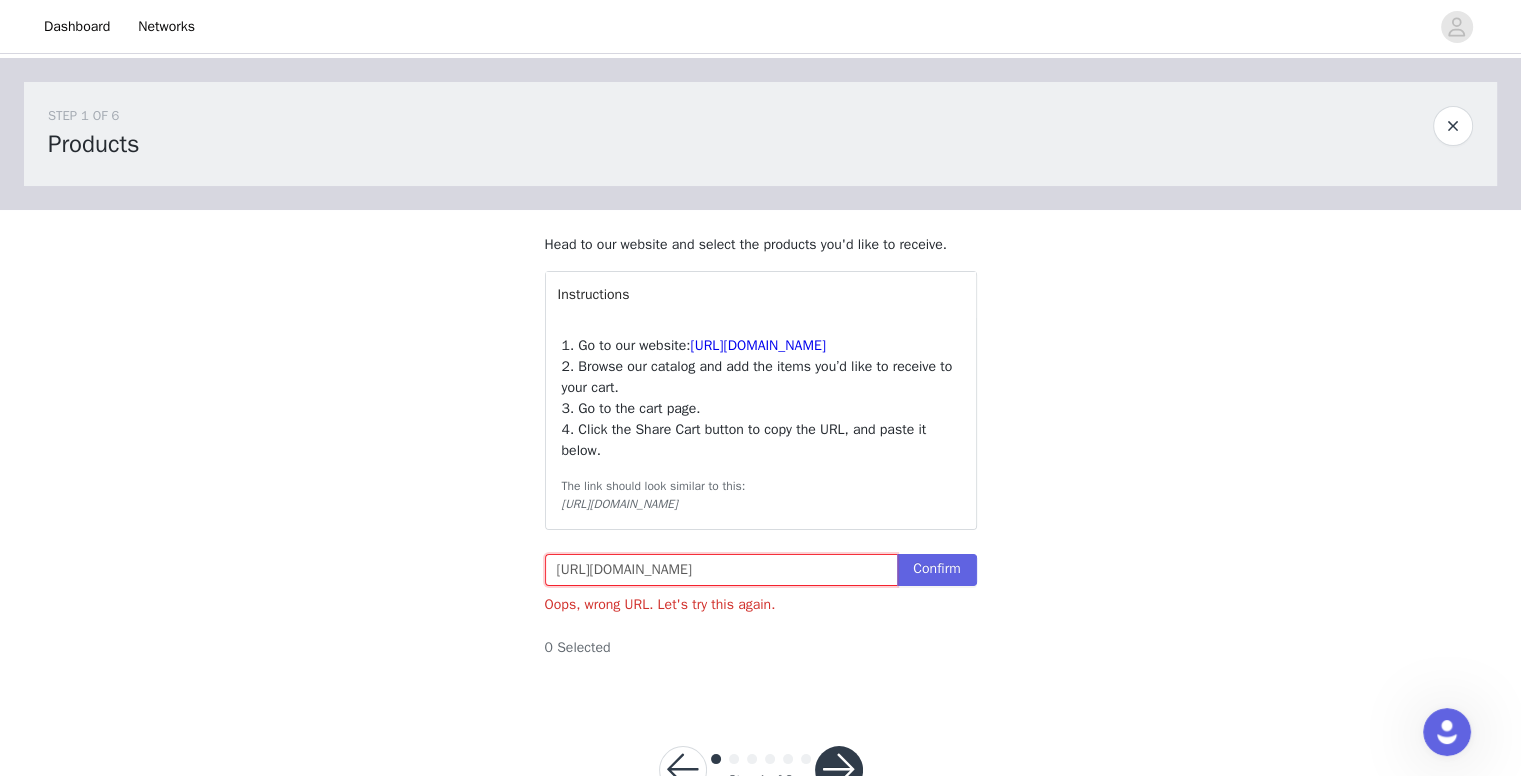 scroll, scrollTop: 0, scrollLeft: 1003, axis: horizontal 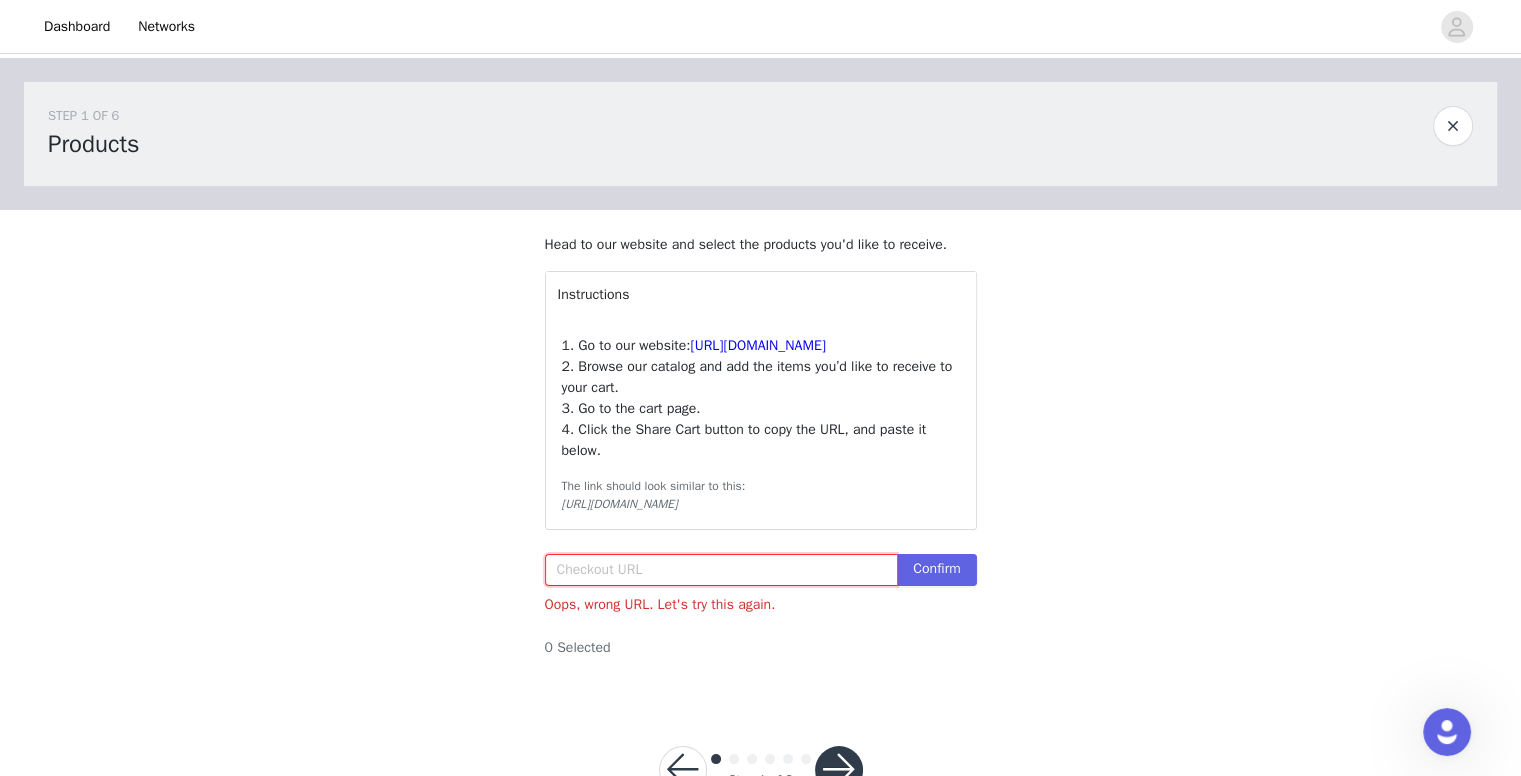 paste on "[URL][DOMAIN_NAME]" 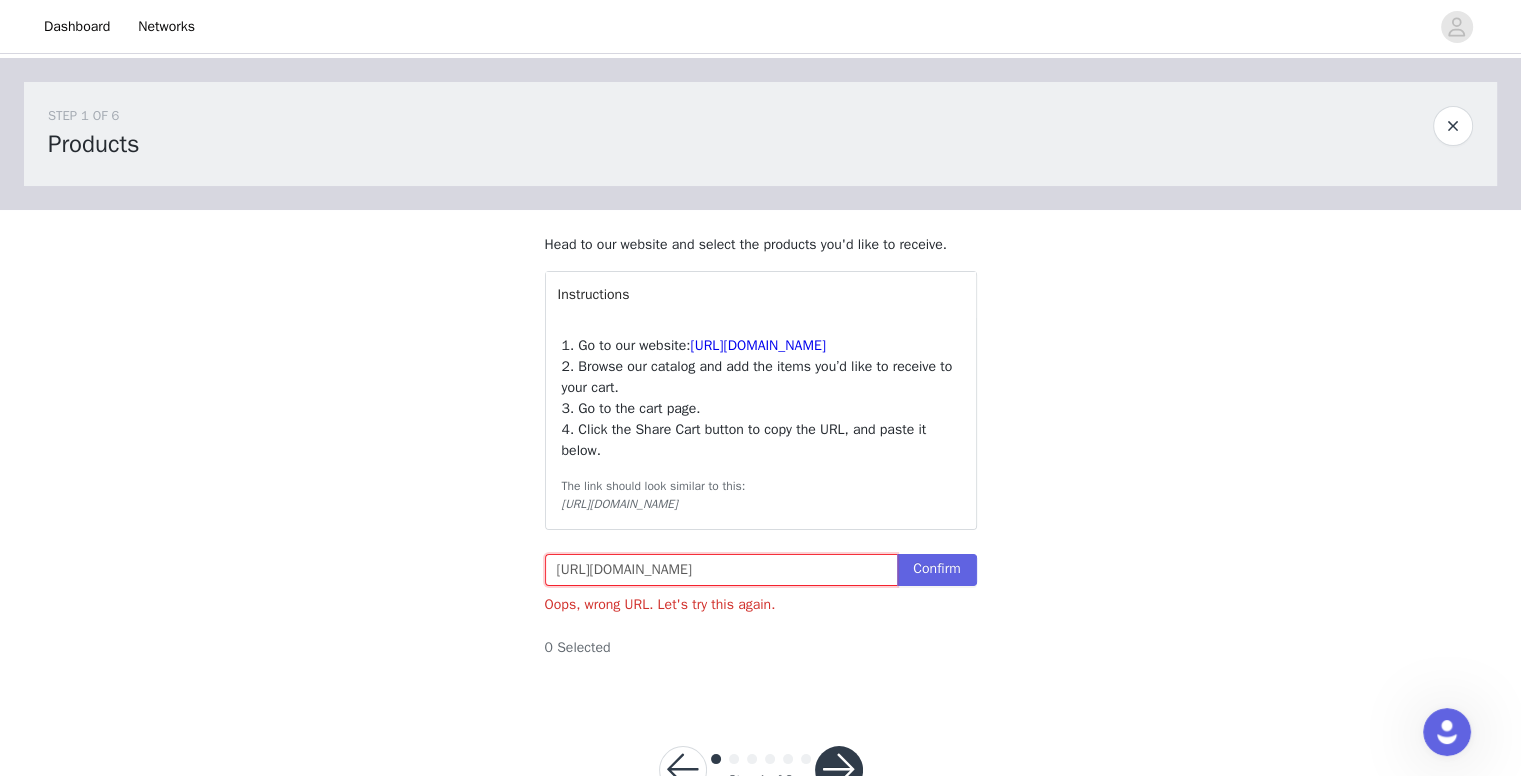scroll, scrollTop: 0, scrollLeft: 249, axis: horizontal 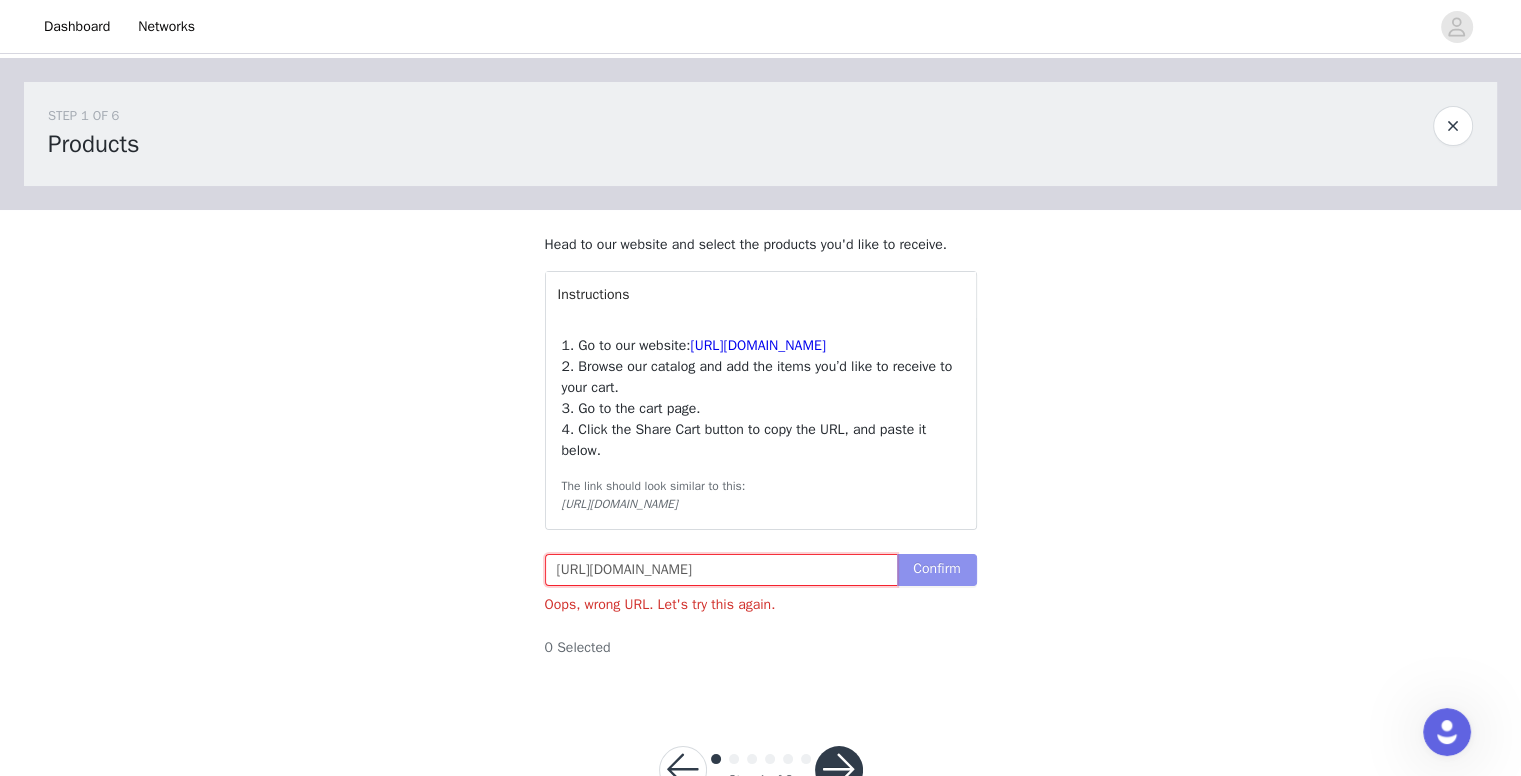 type on "[URL][DOMAIN_NAME]" 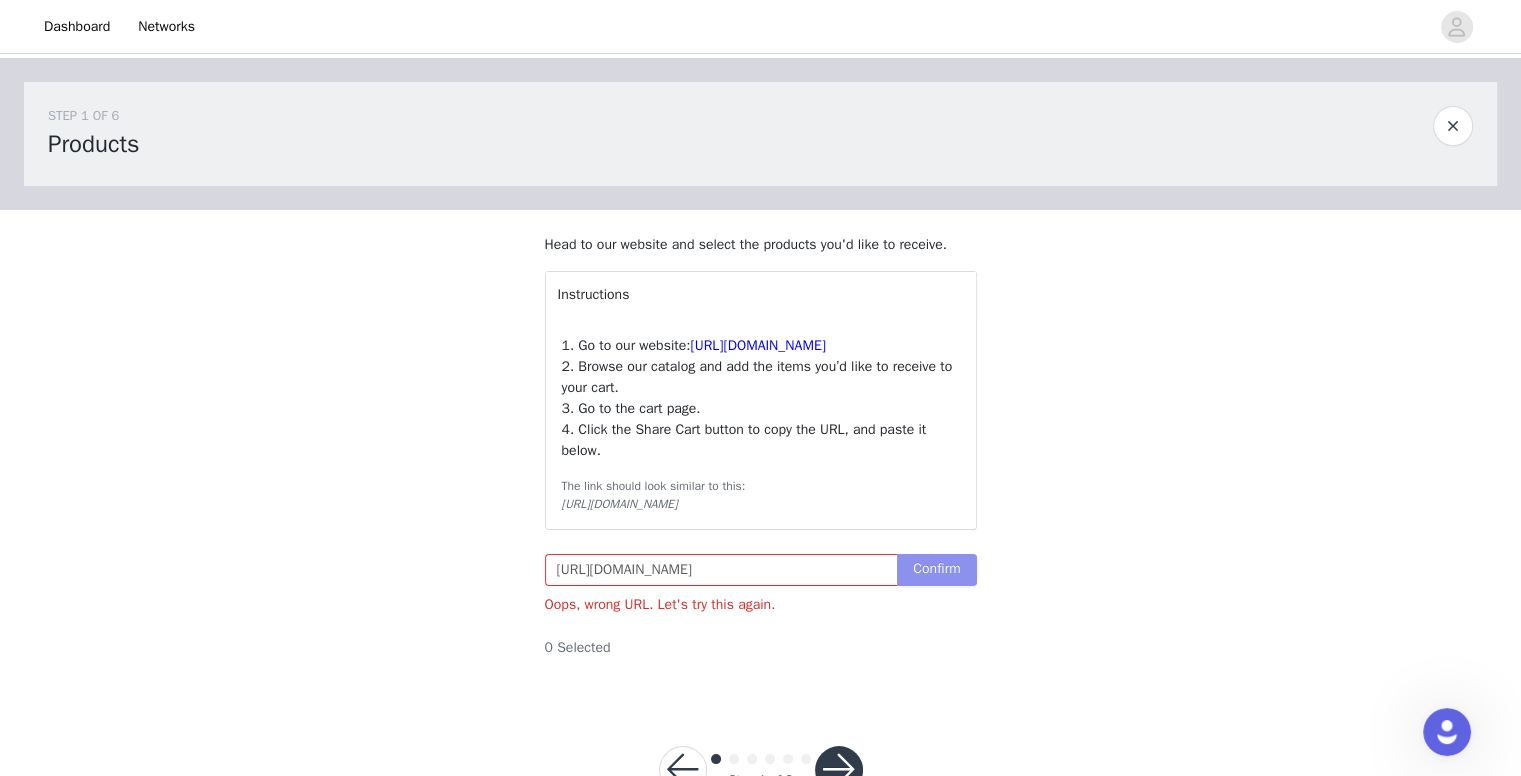 click on "Confirm" at bounding box center (936, 570) 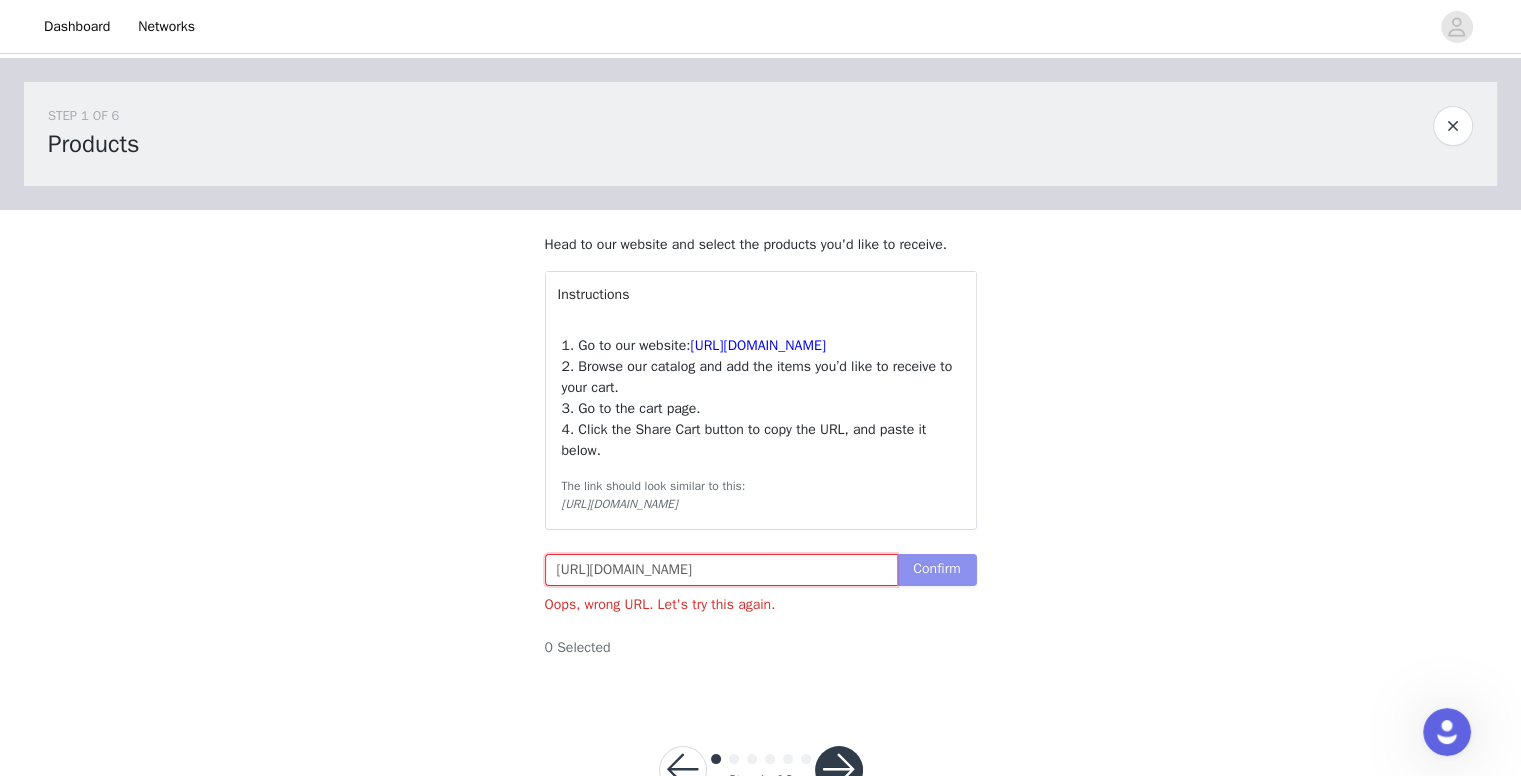 scroll, scrollTop: 0, scrollLeft: 213, axis: horizontal 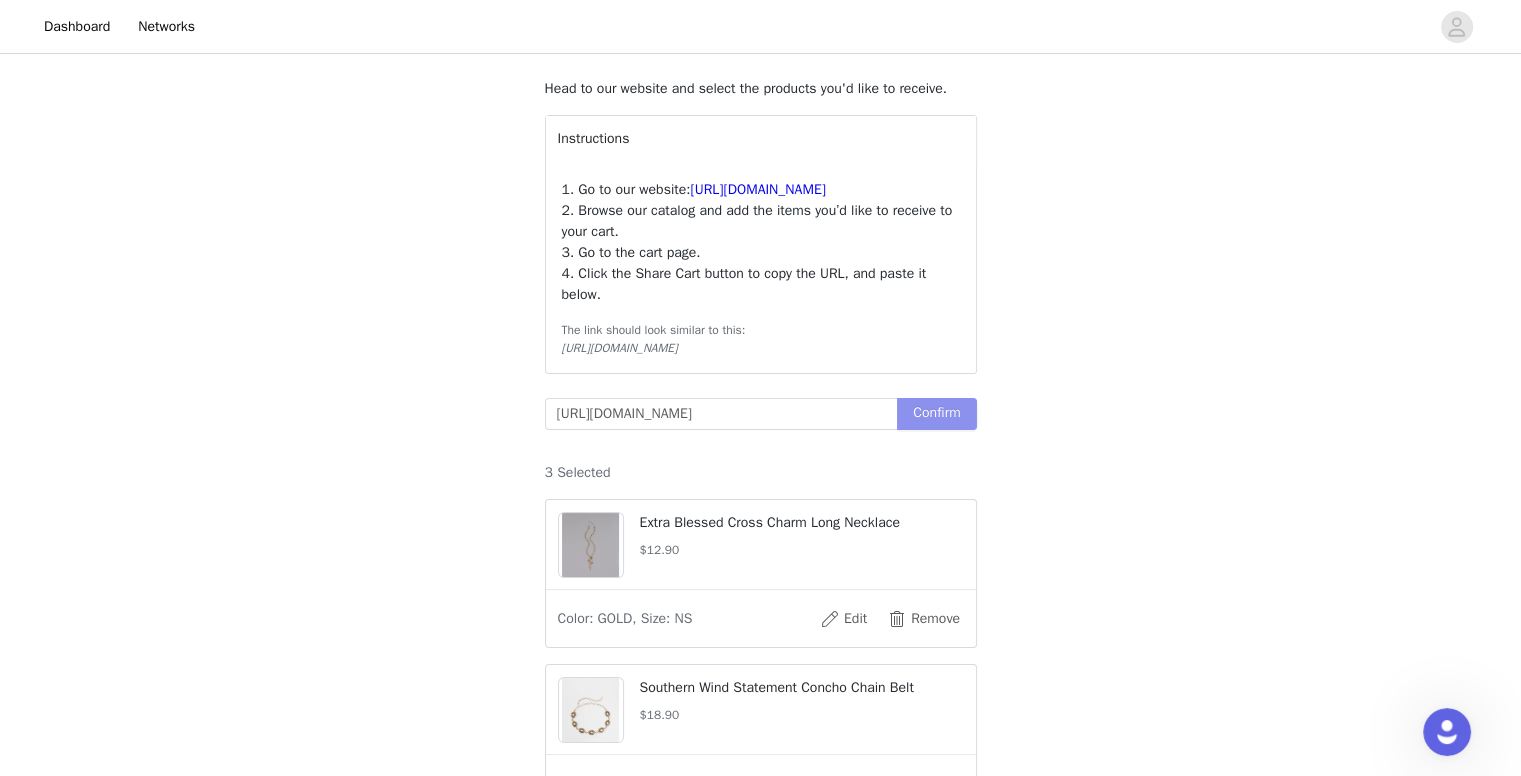 click on "Confirm" at bounding box center (936, 414) 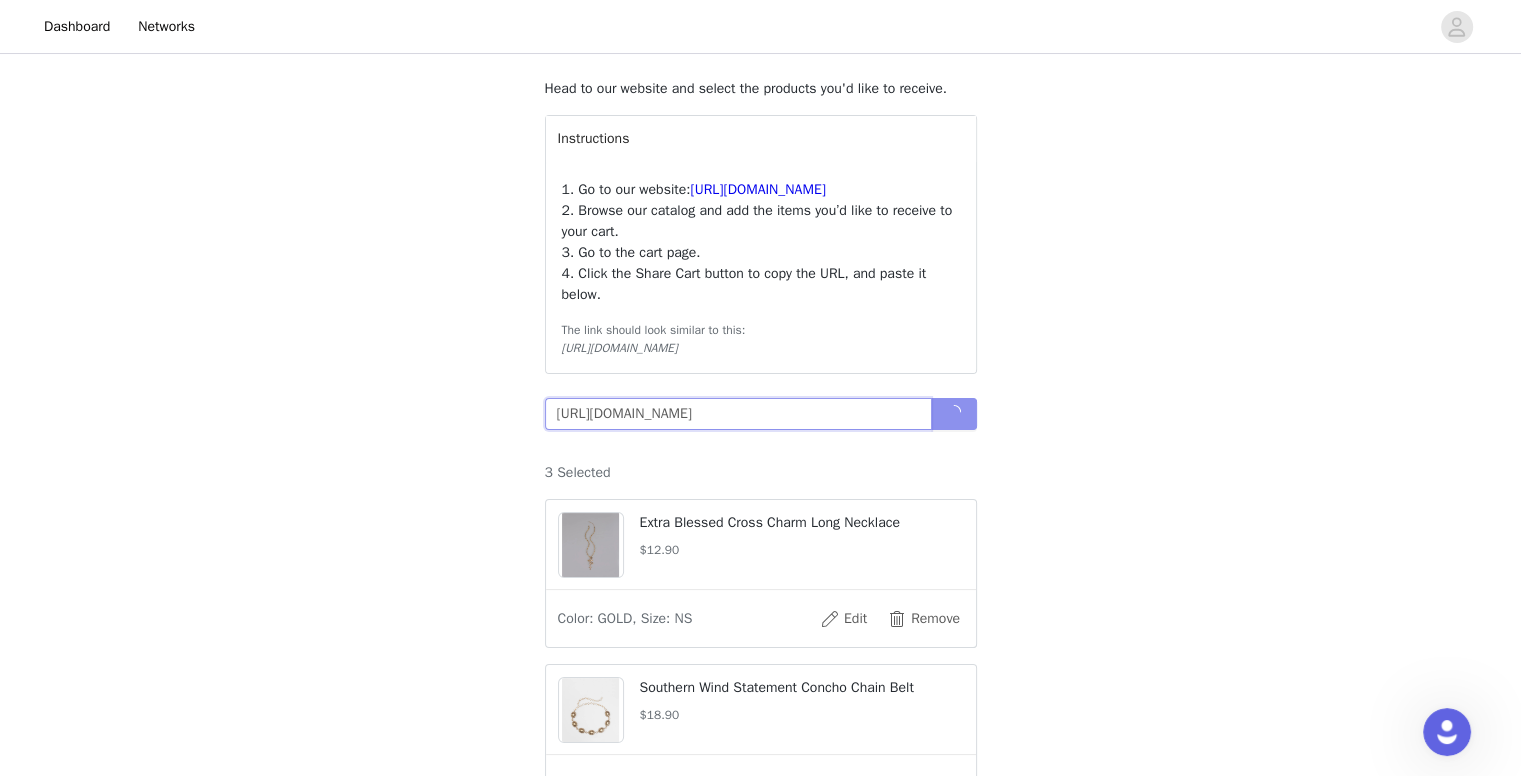 scroll, scrollTop: 0, scrollLeft: 213, axis: horizontal 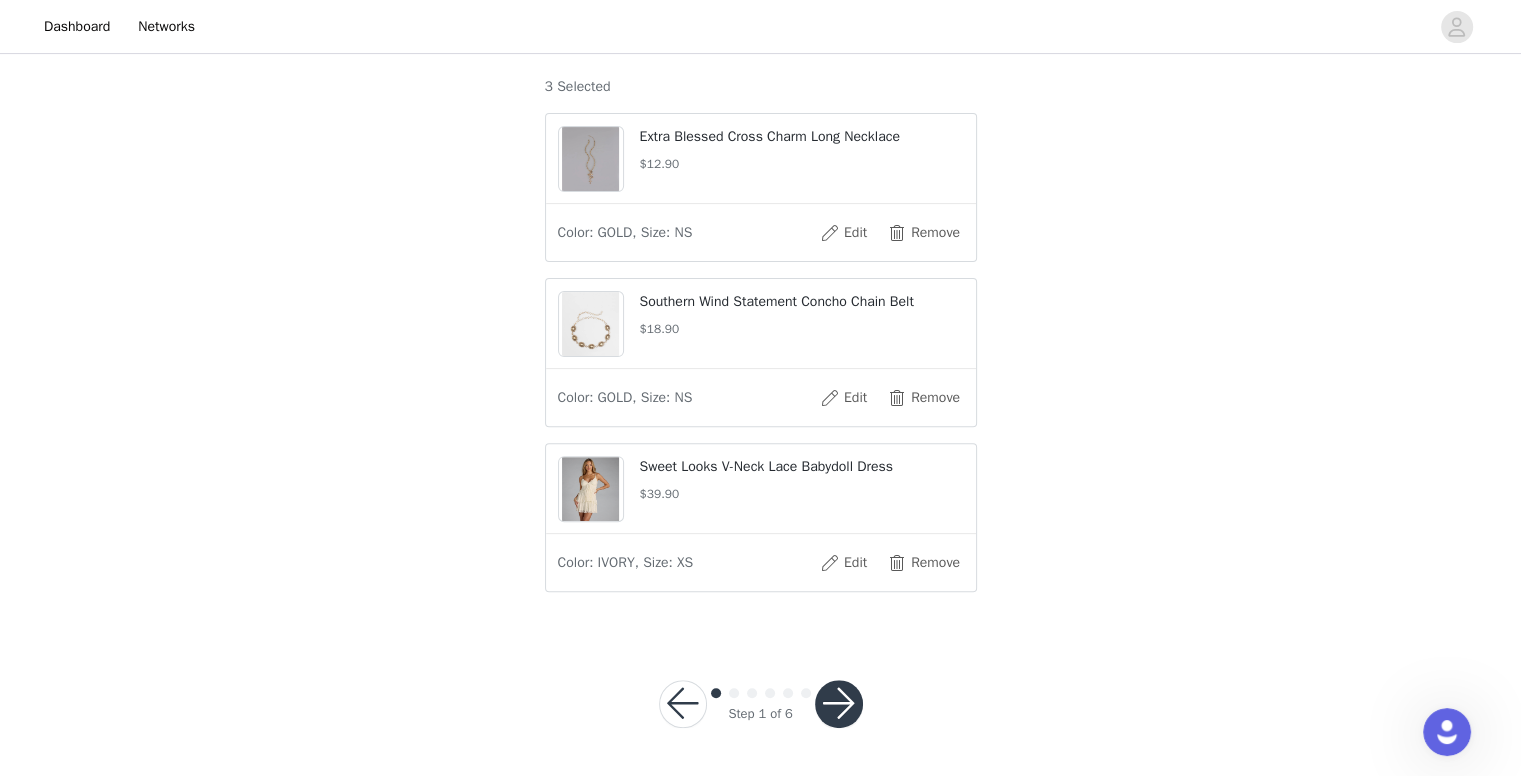 click at bounding box center [839, 704] 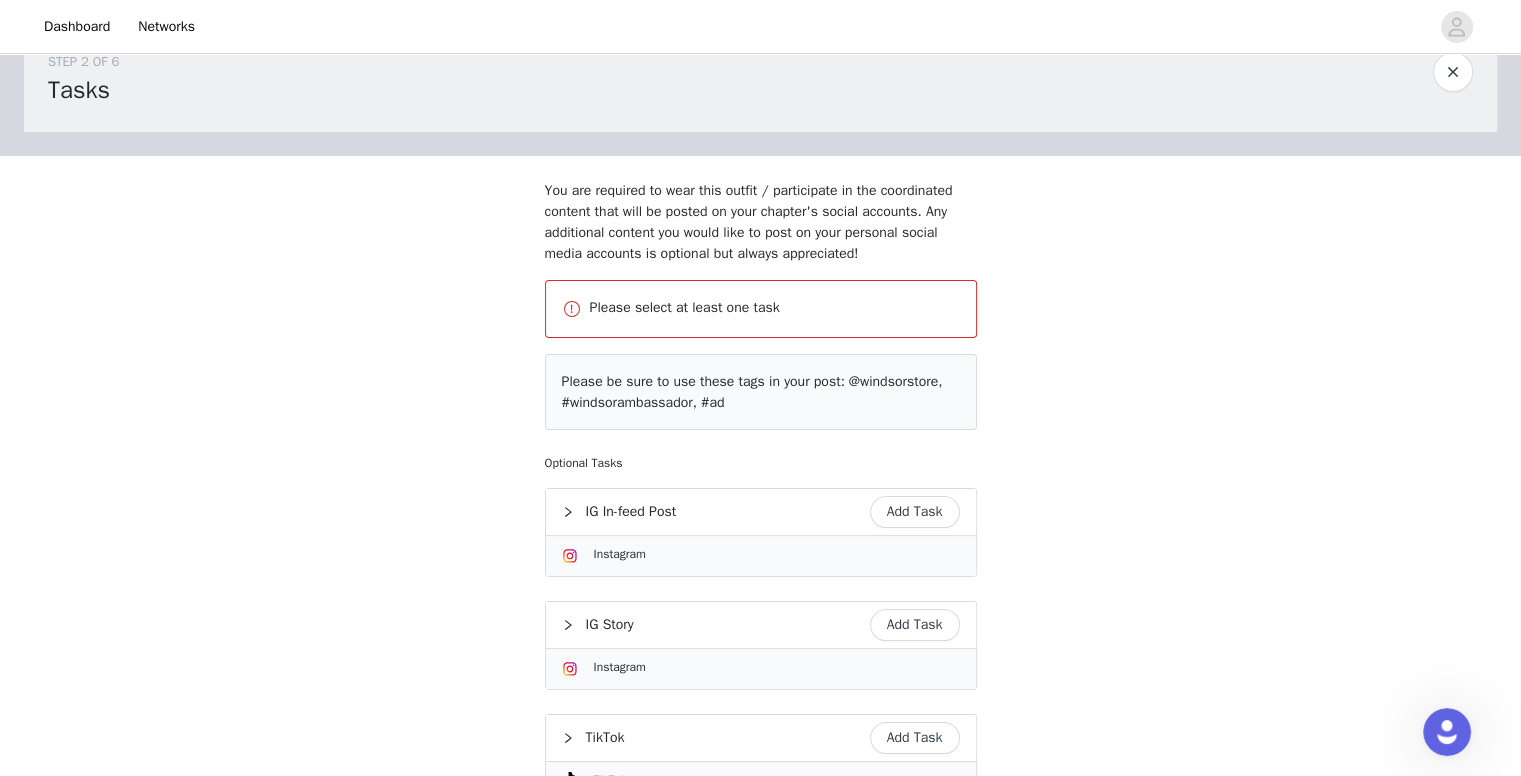 scroll, scrollTop: 60, scrollLeft: 0, axis: vertical 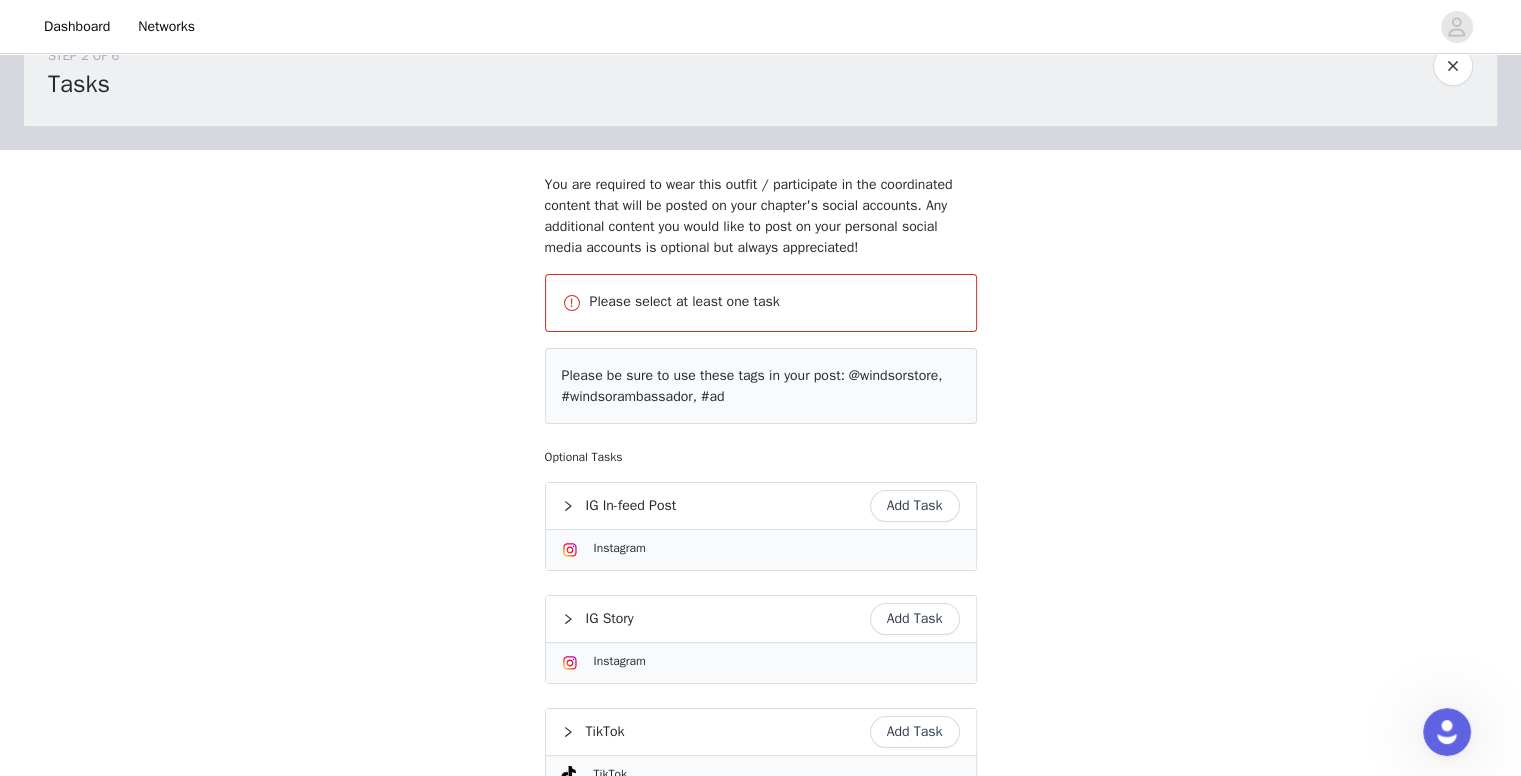click on "Add Task" at bounding box center [915, 619] 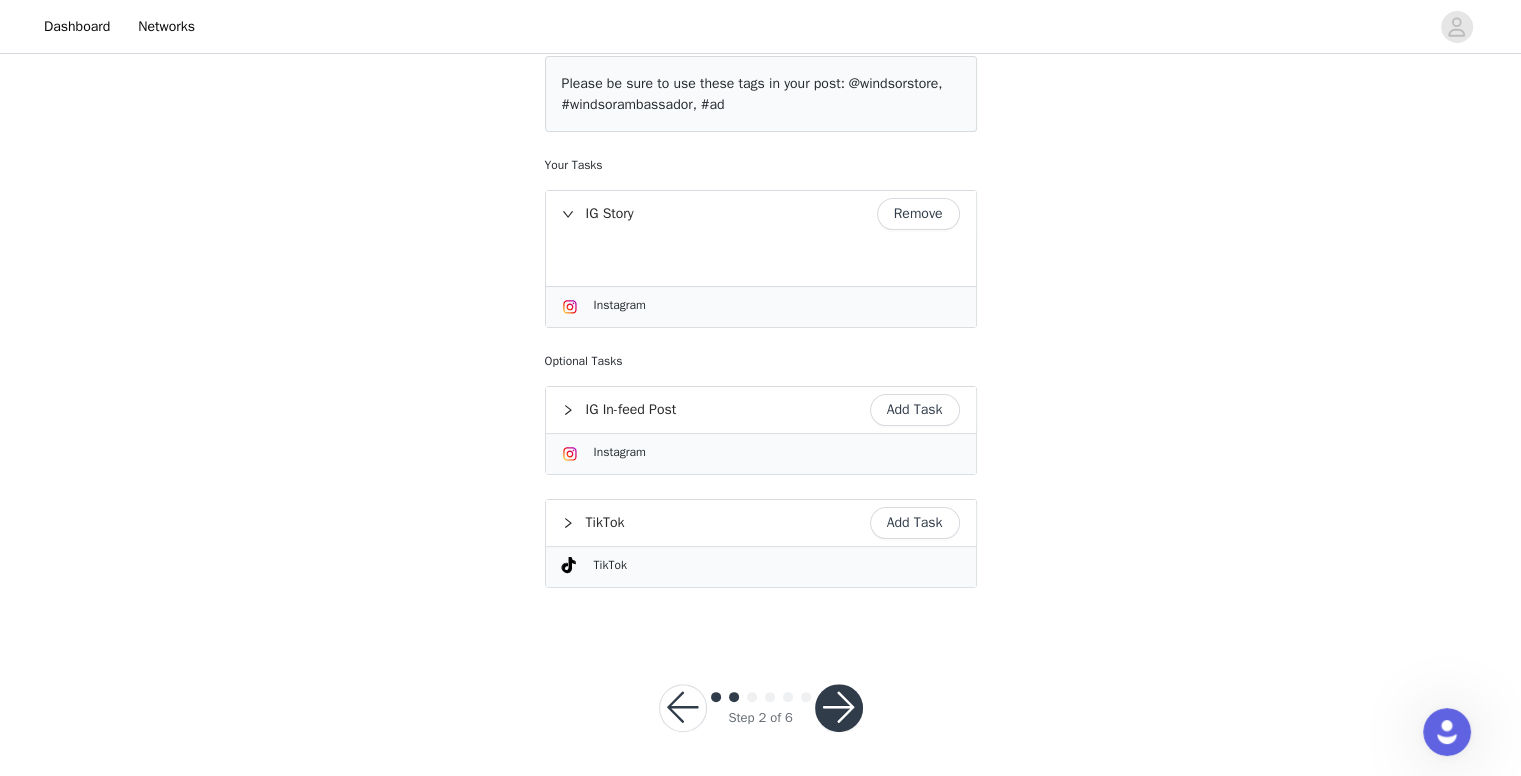 scroll, scrollTop: 279, scrollLeft: 0, axis: vertical 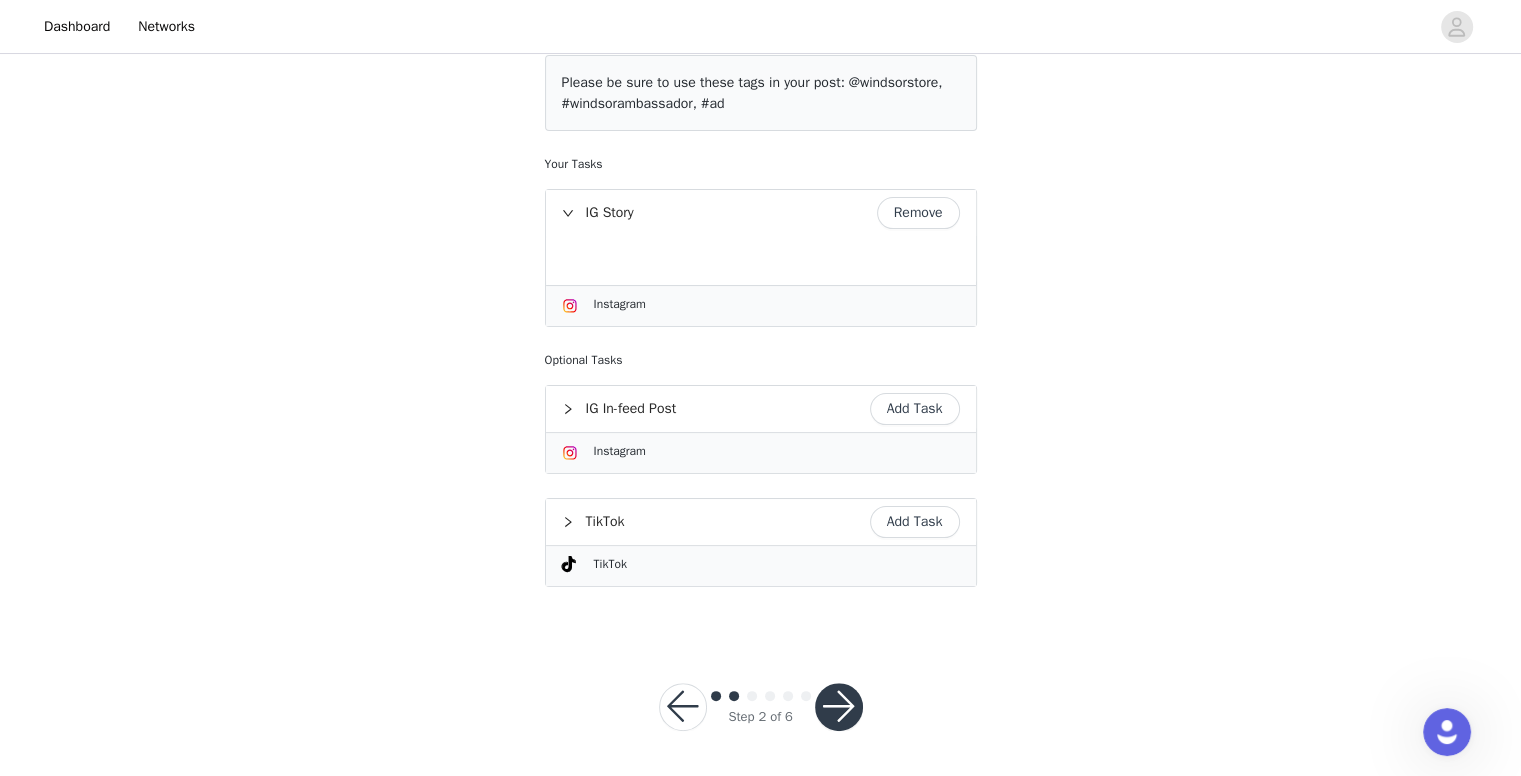 click at bounding box center [839, 707] 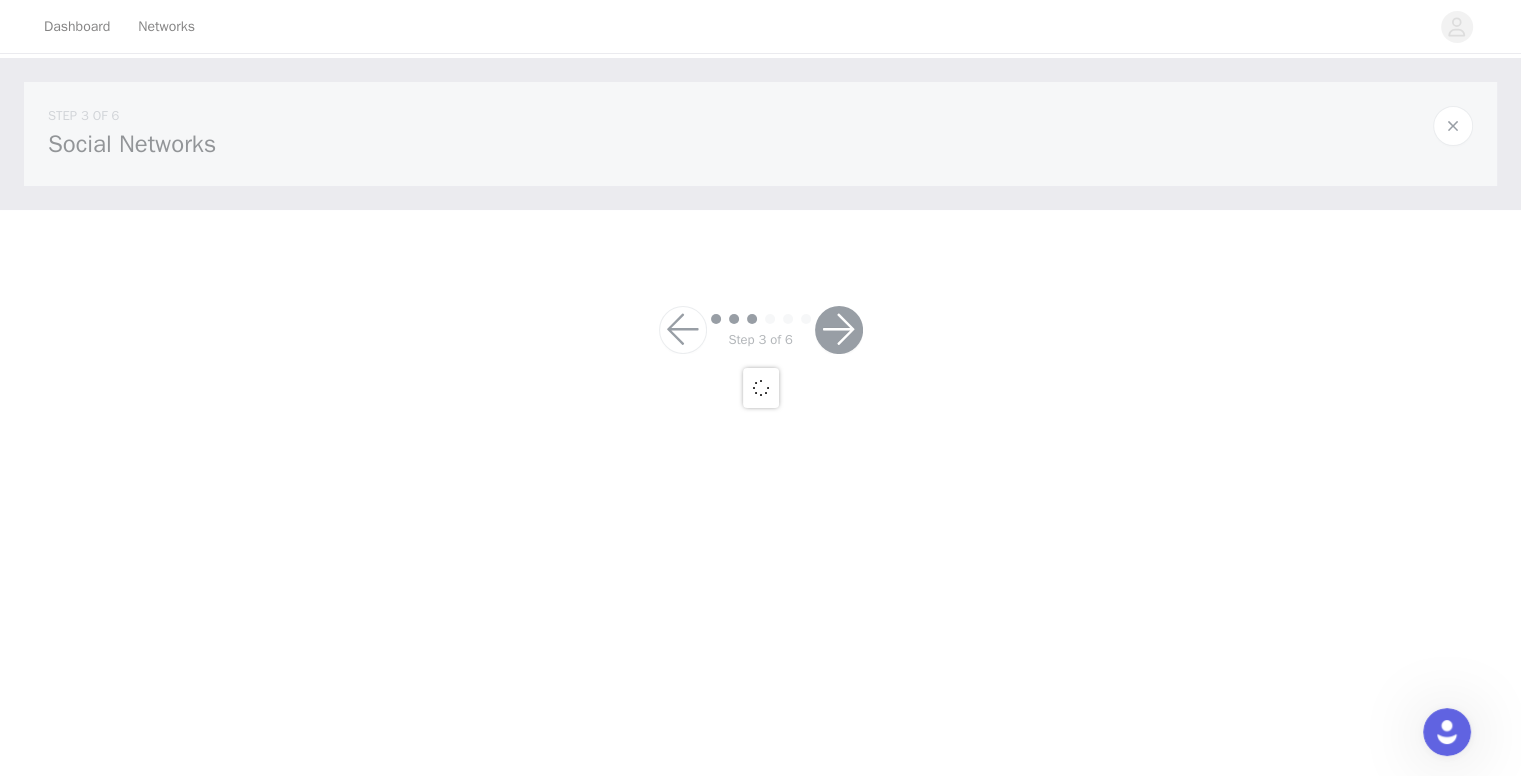scroll, scrollTop: 0, scrollLeft: 0, axis: both 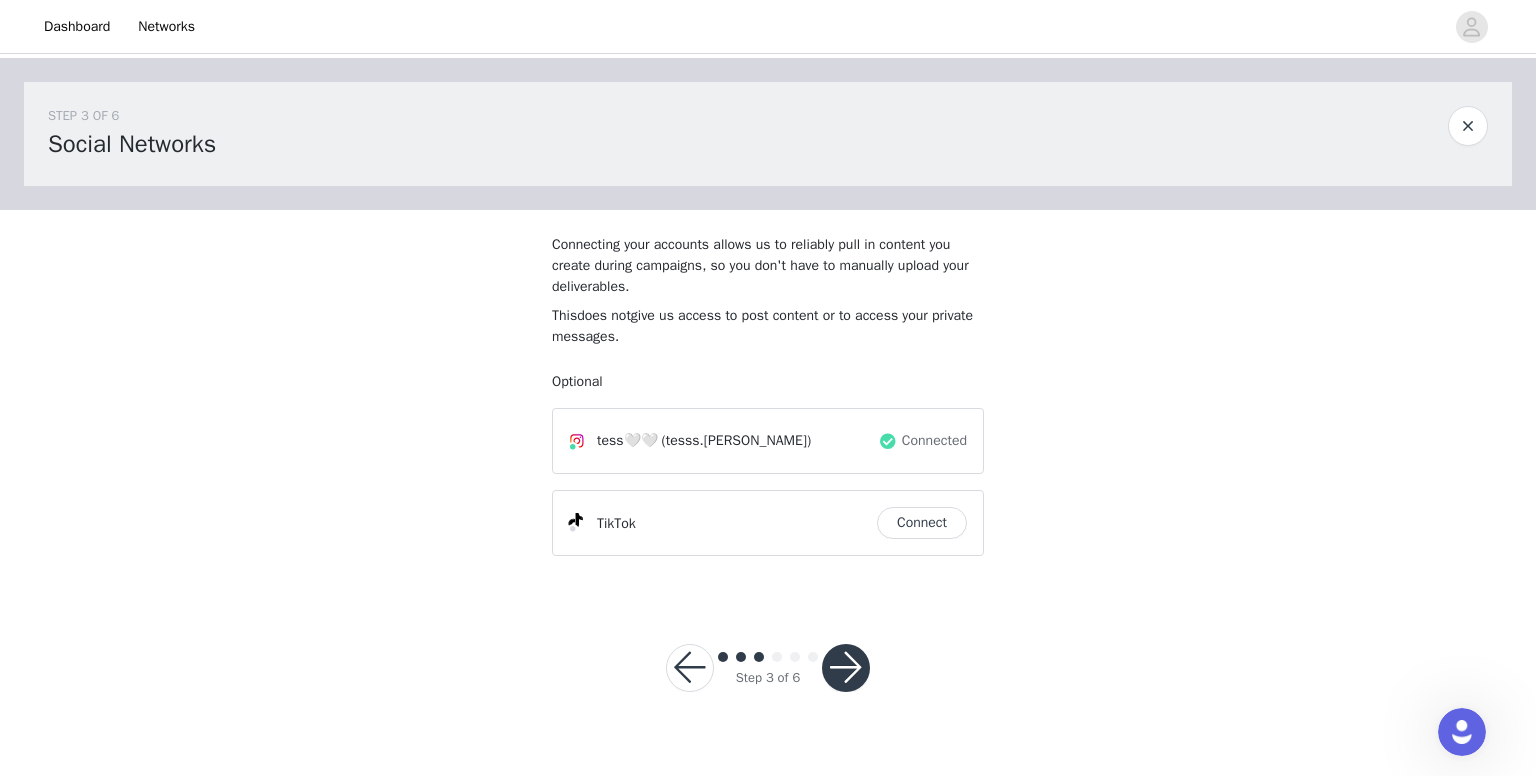 click at bounding box center [846, 668] 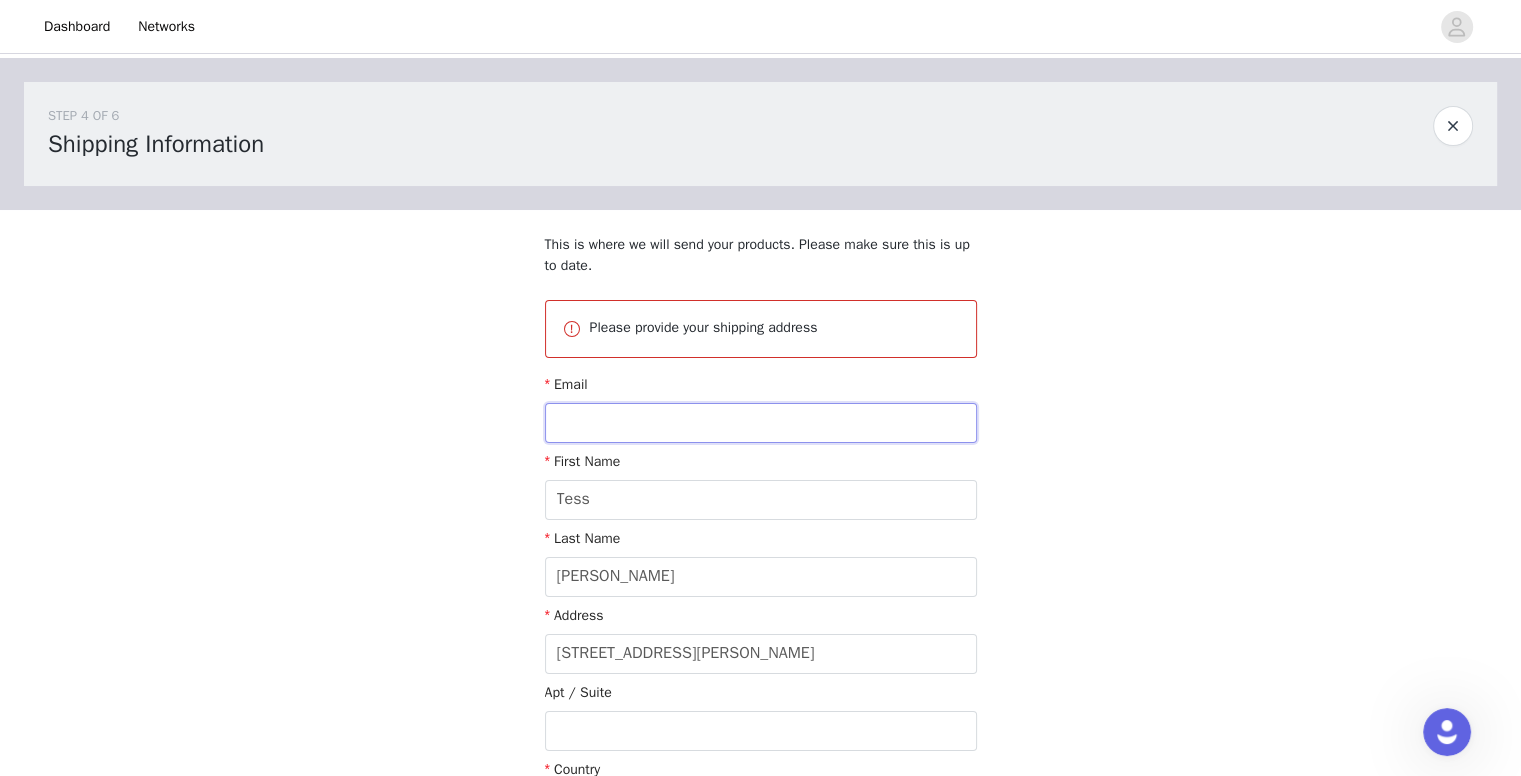 click at bounding box center [761, 423] 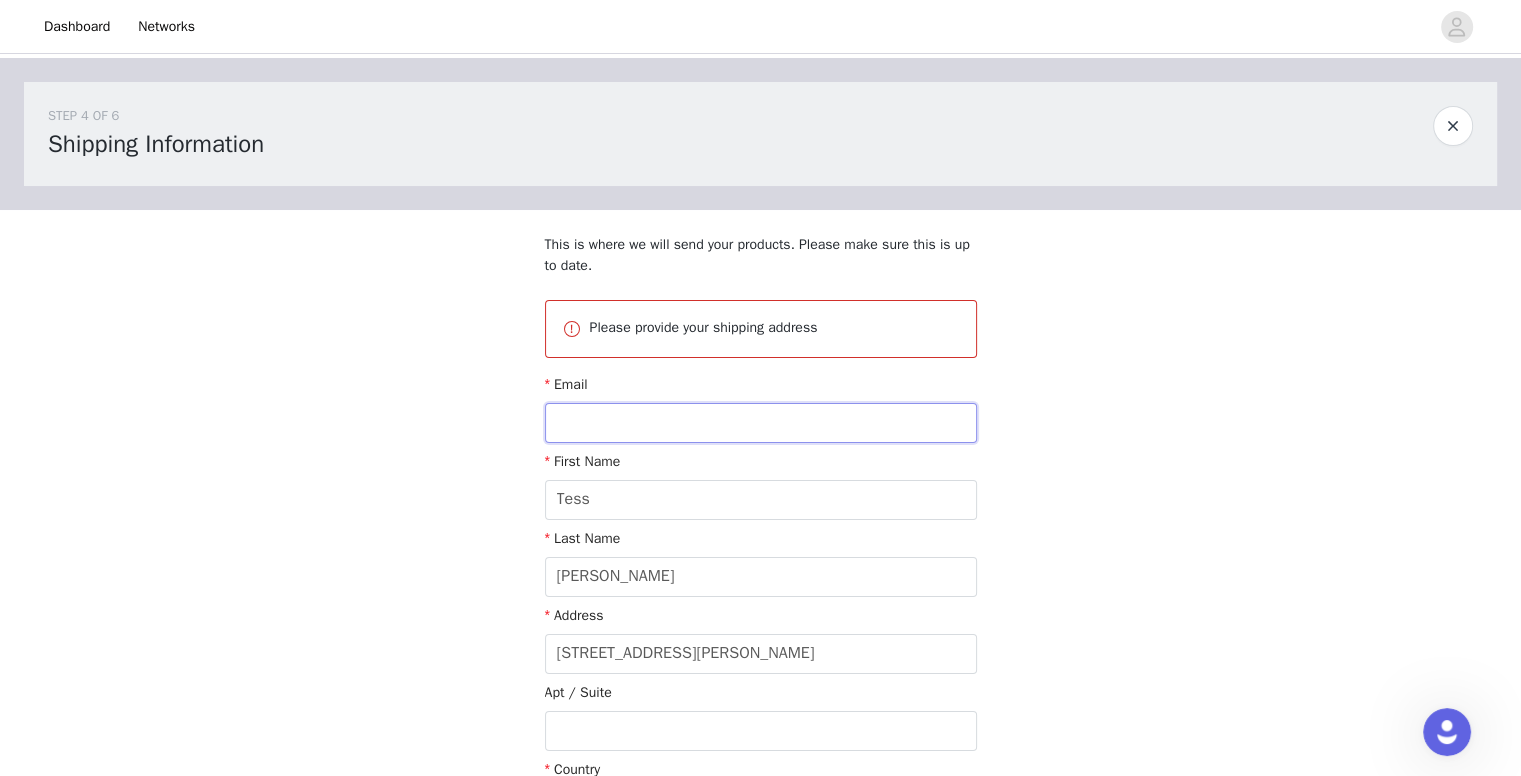 type on "[PERSON_NAME][EMAIL_ADDRESS][DOMAIN_NAME]" 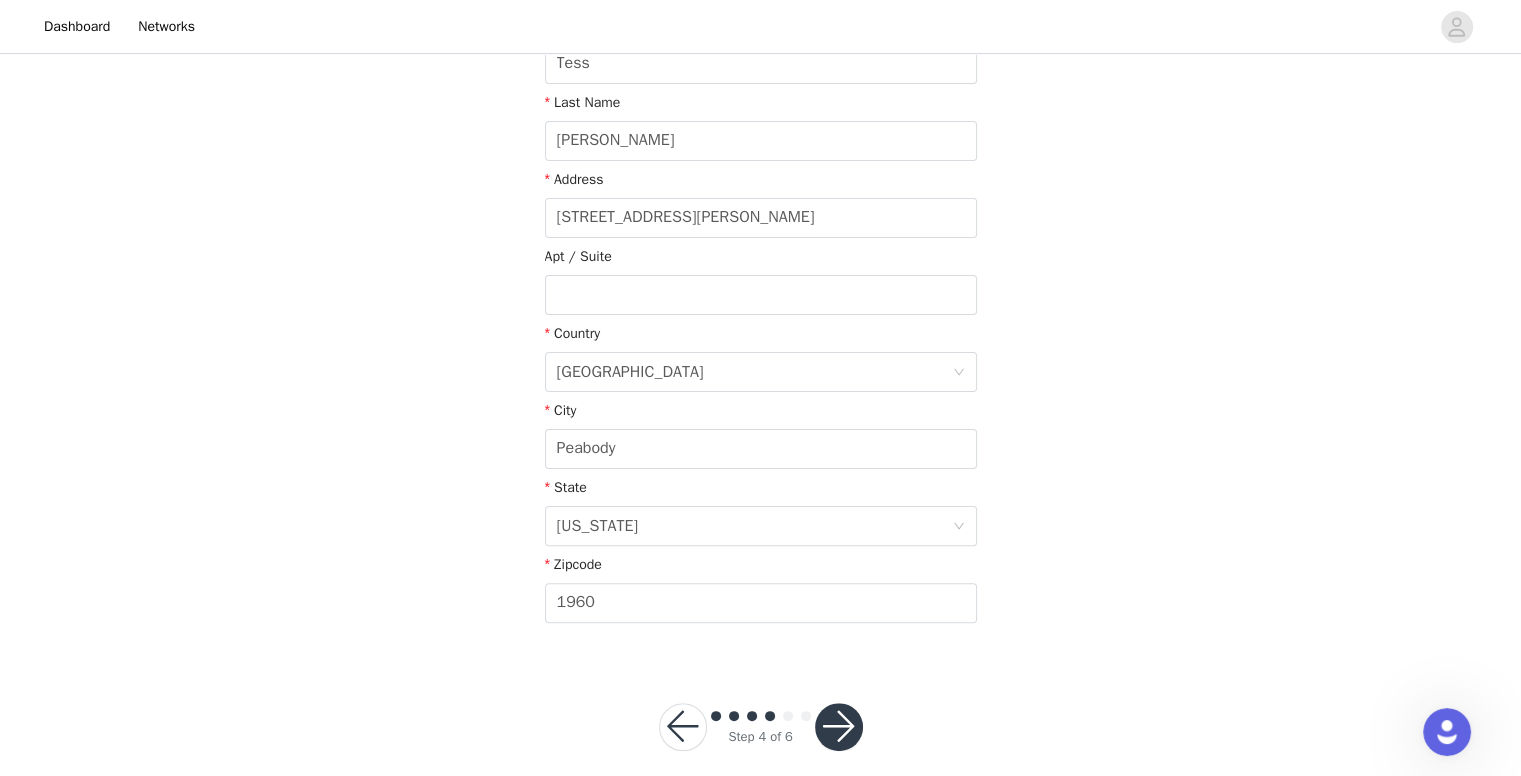 scroll, scrollTop: 450, scrollLeft: 0, axis: vertical 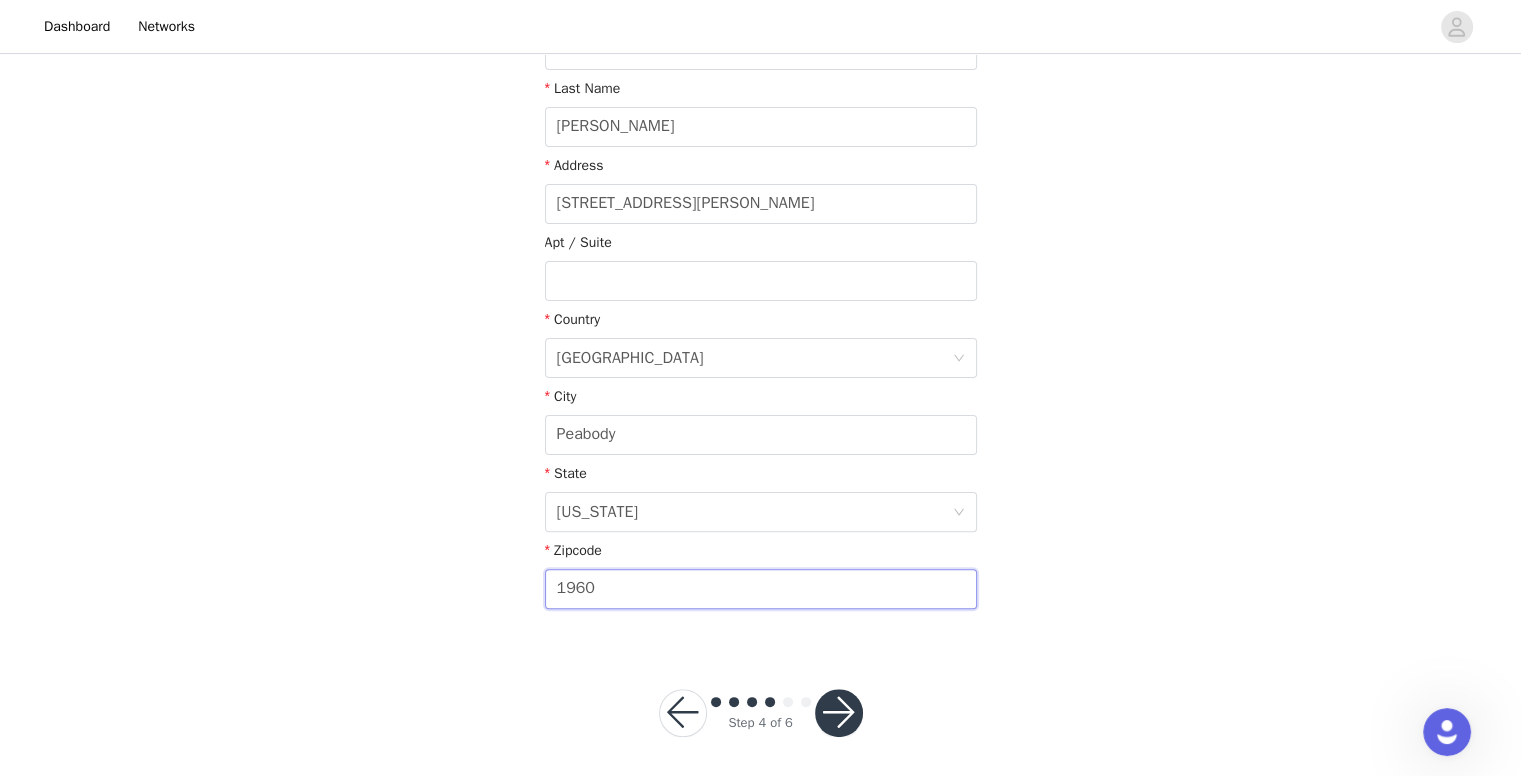 click on "1960" at bounding box center (761, 589) 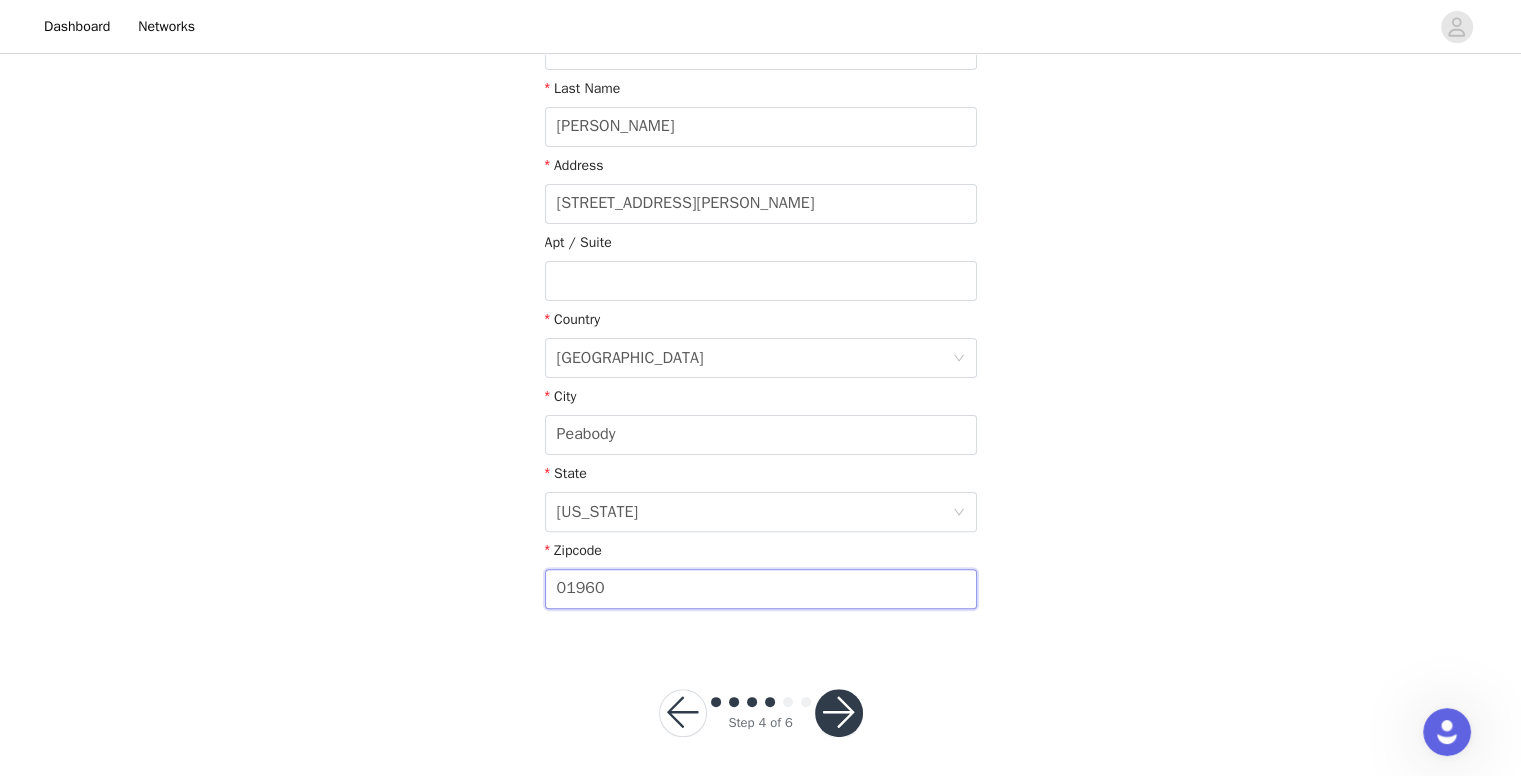 type on "01960" 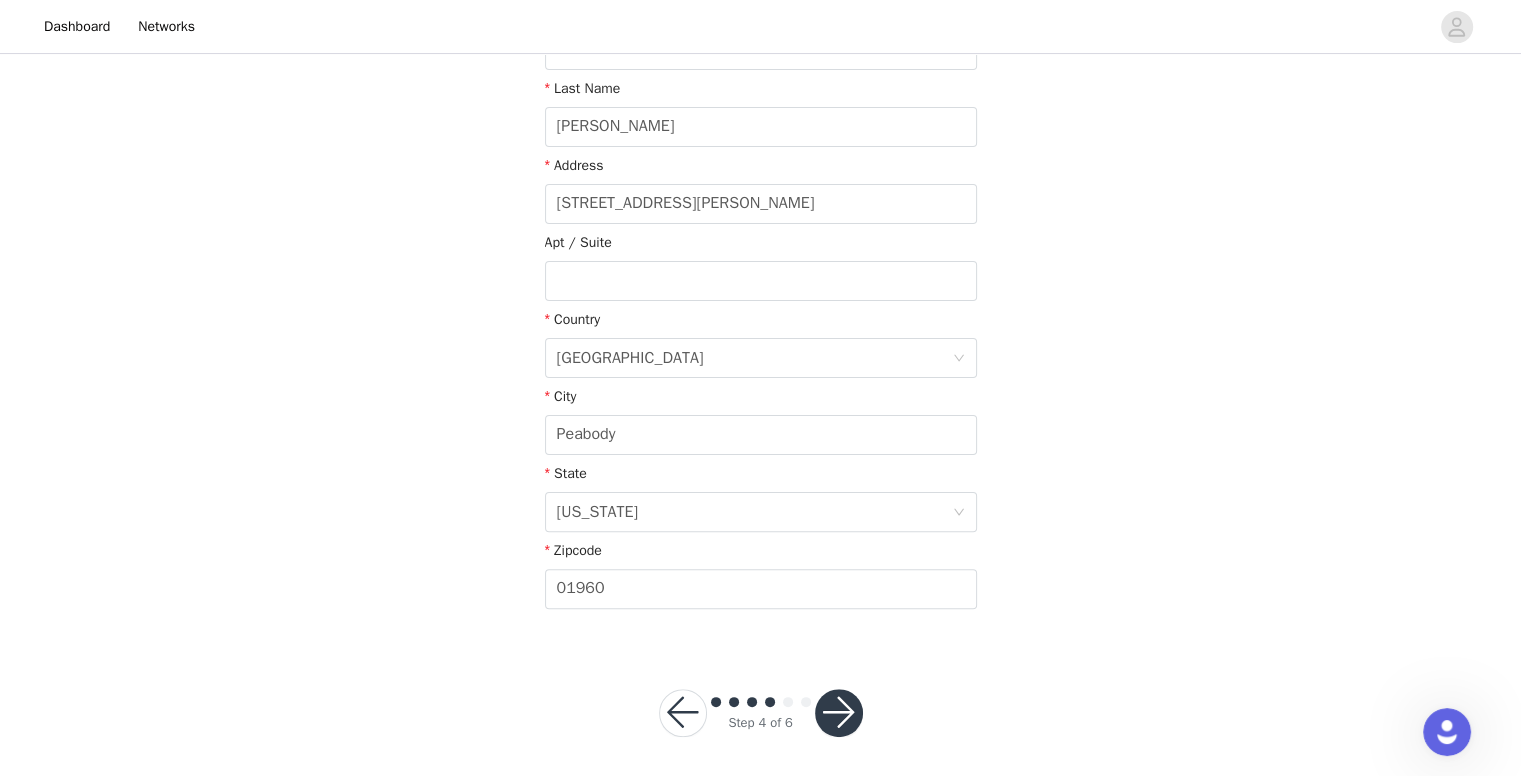 click at bounding box center (839, 713) 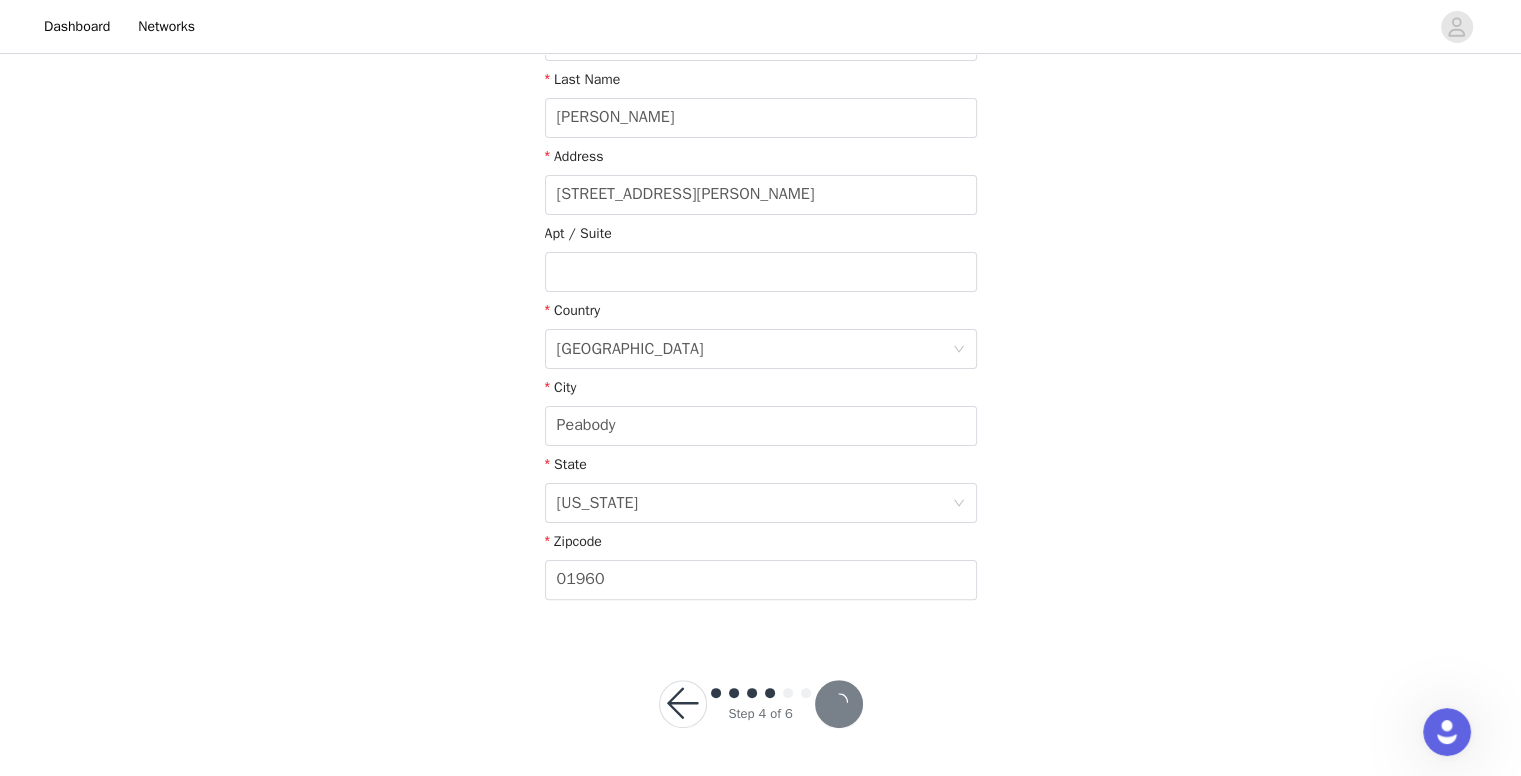 scroll, scrollTop: 376, scrollLeft: 0, axis: vertical 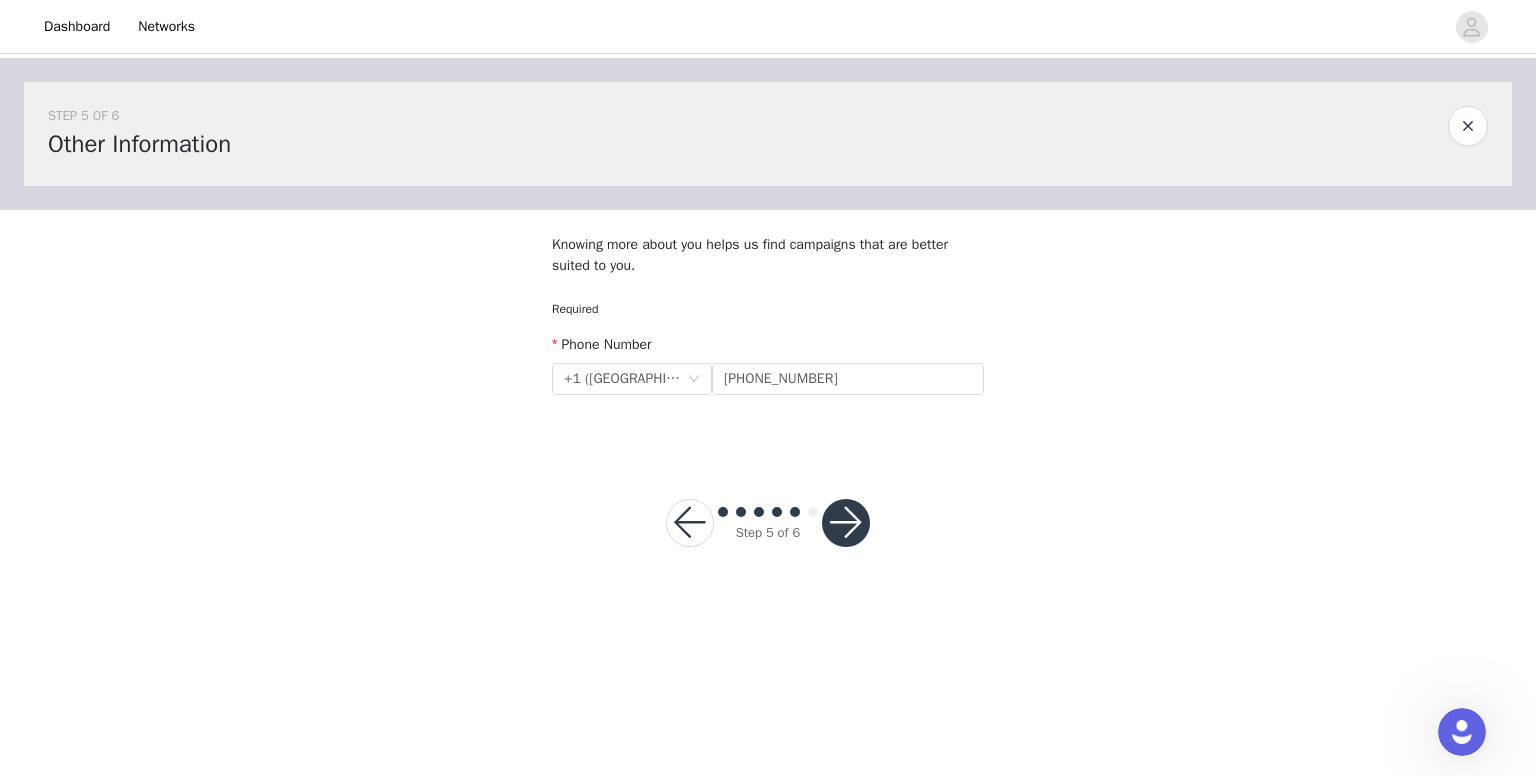 click at bounding box center [846, 523] 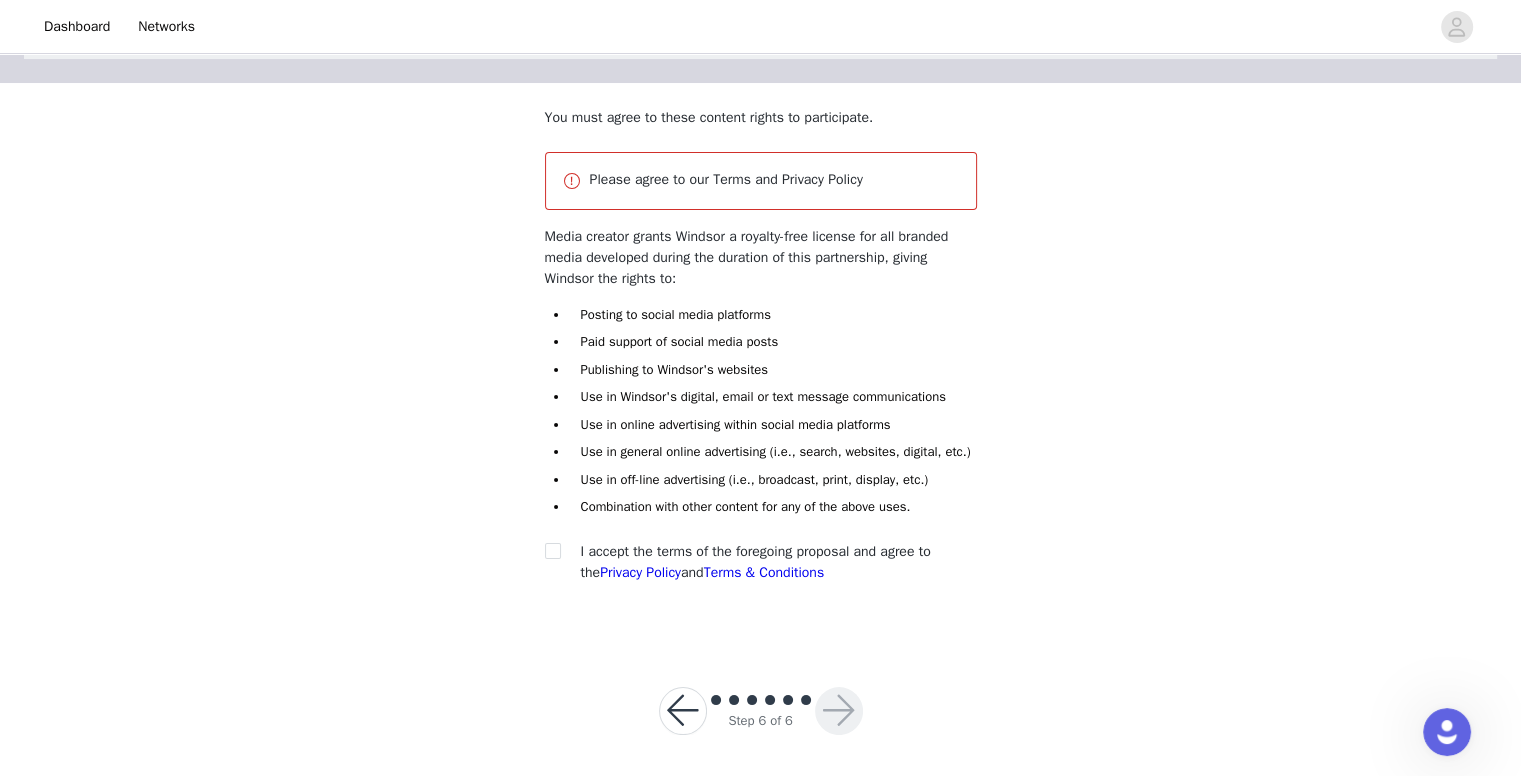 scroll, scrollTop: 132, scrollLeft: 0, axis: vertical 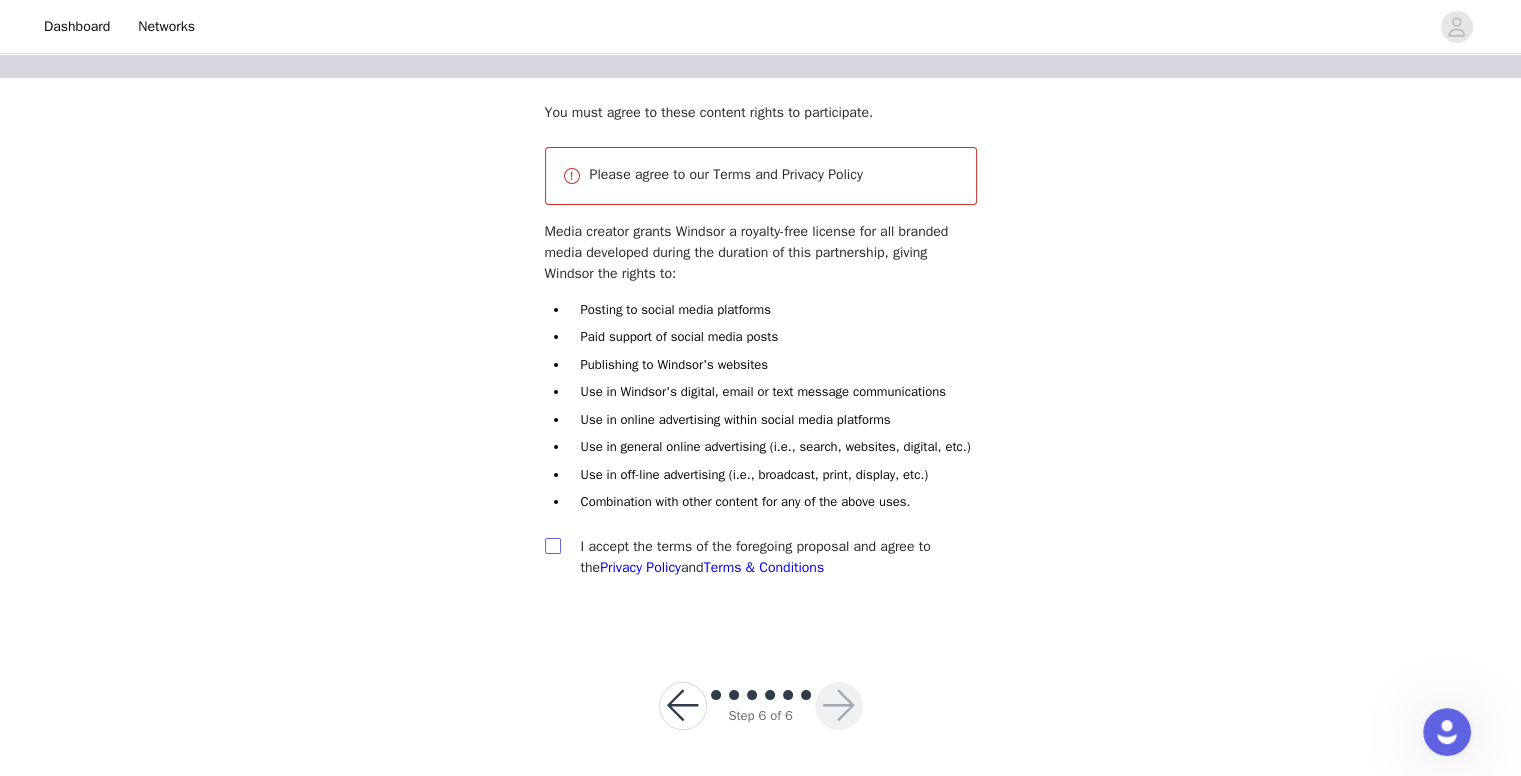 click at bounding box center [552, 545] 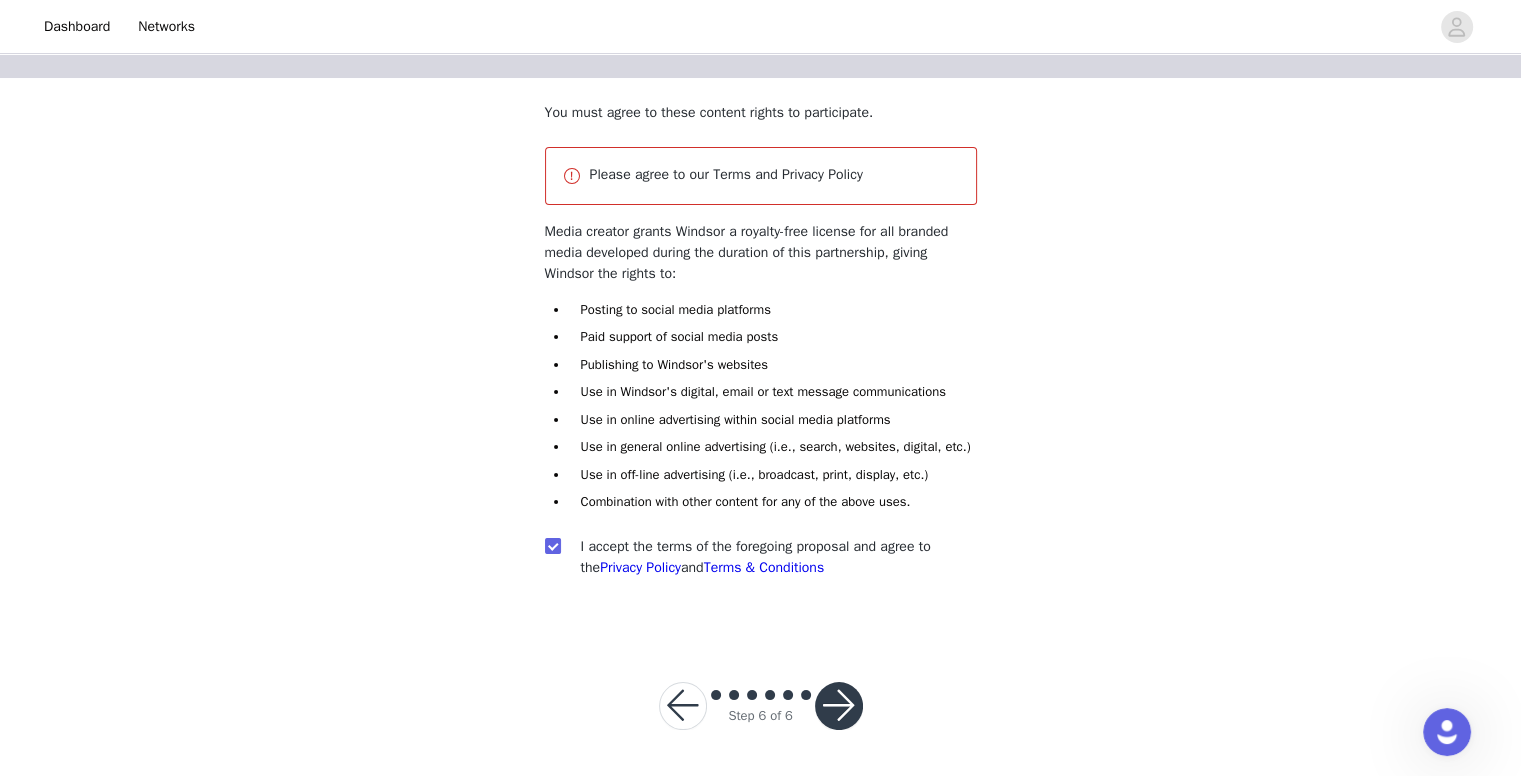 click at bounding box center (839, 706) 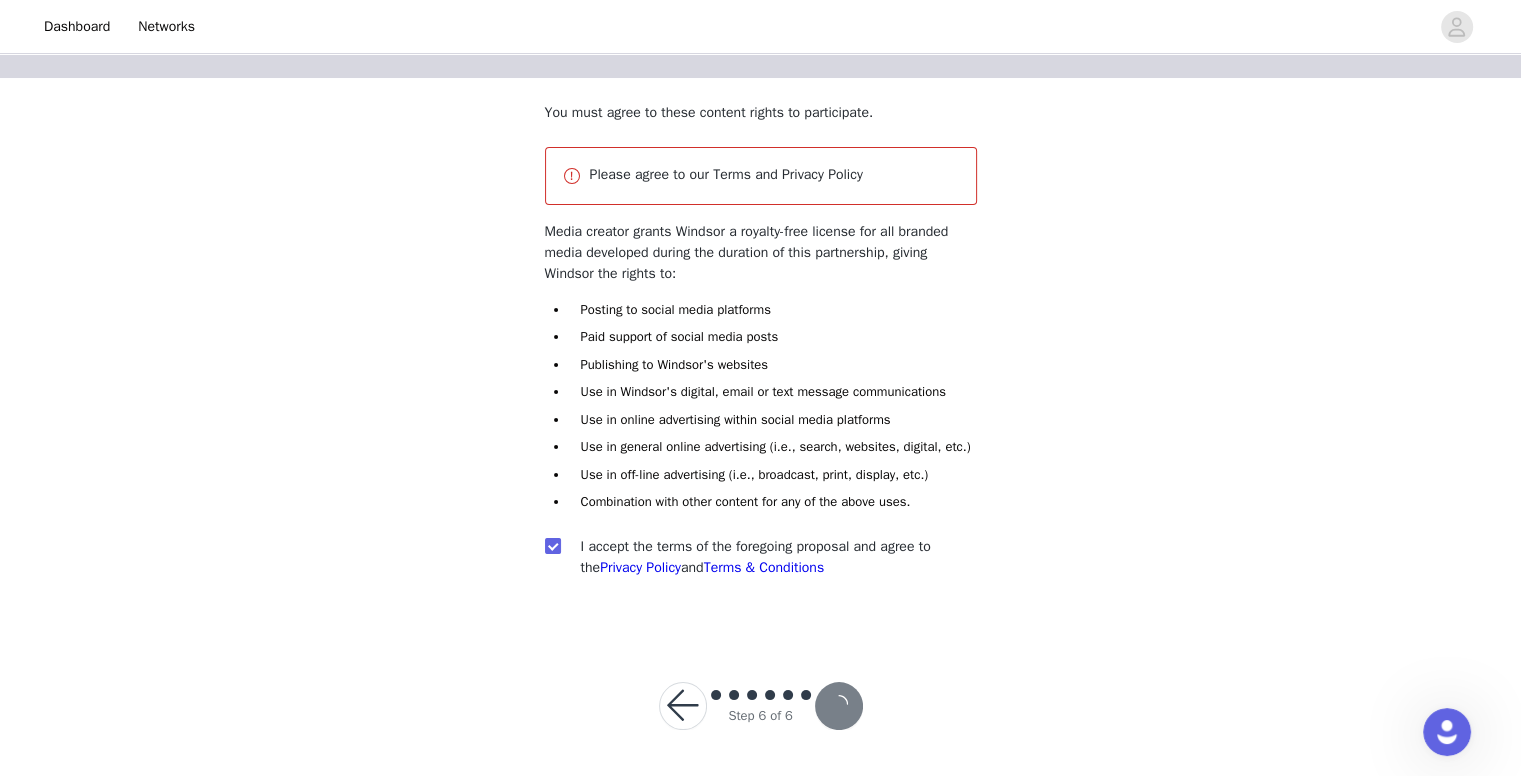 scroll, scrollTop: 59, scrollLeft: 0, axis: vertical 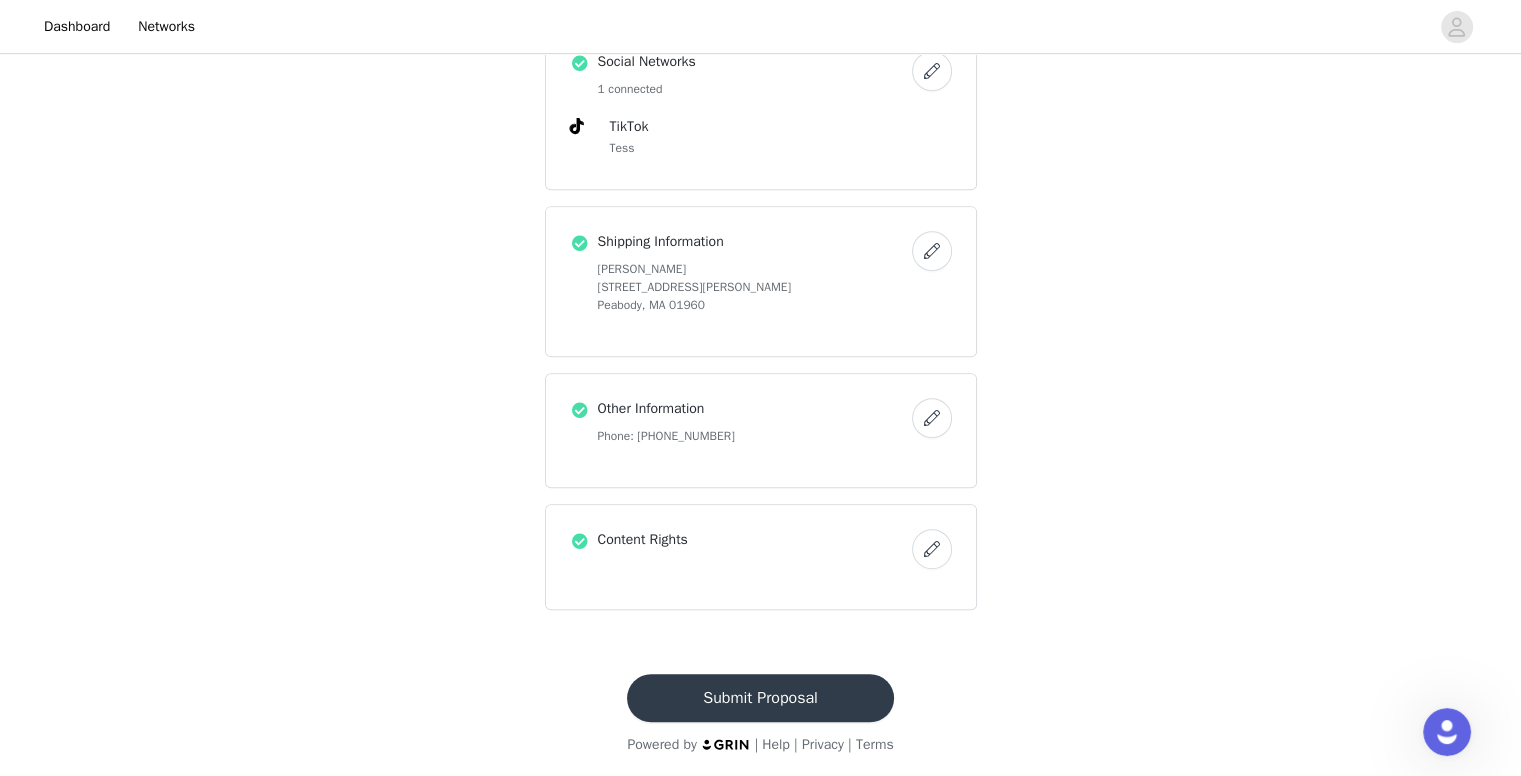 click on "Submit Proposal" at bounding box center [760, 698] 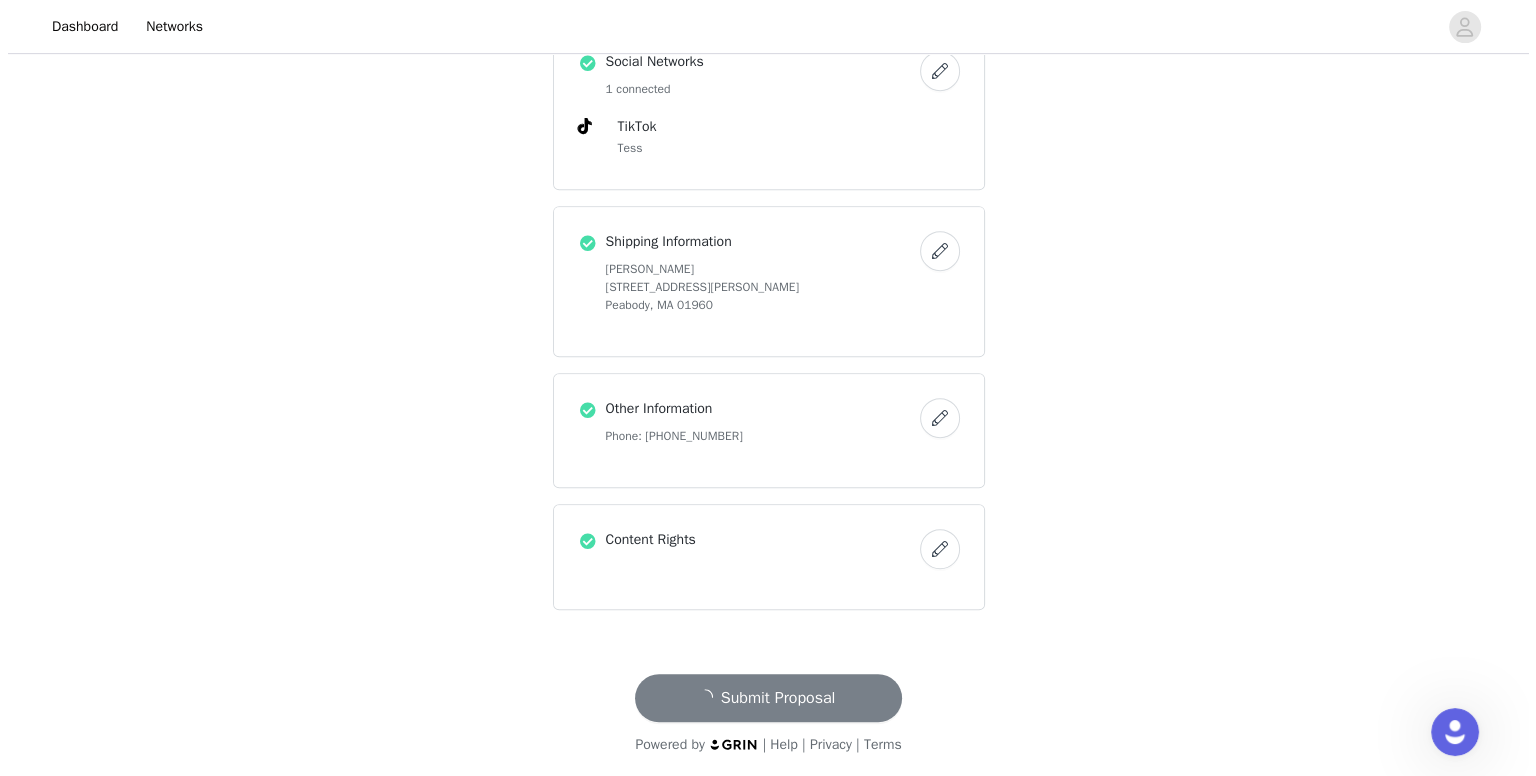scroll, scrollTop: 0, scrollLeft: 0, axis: both 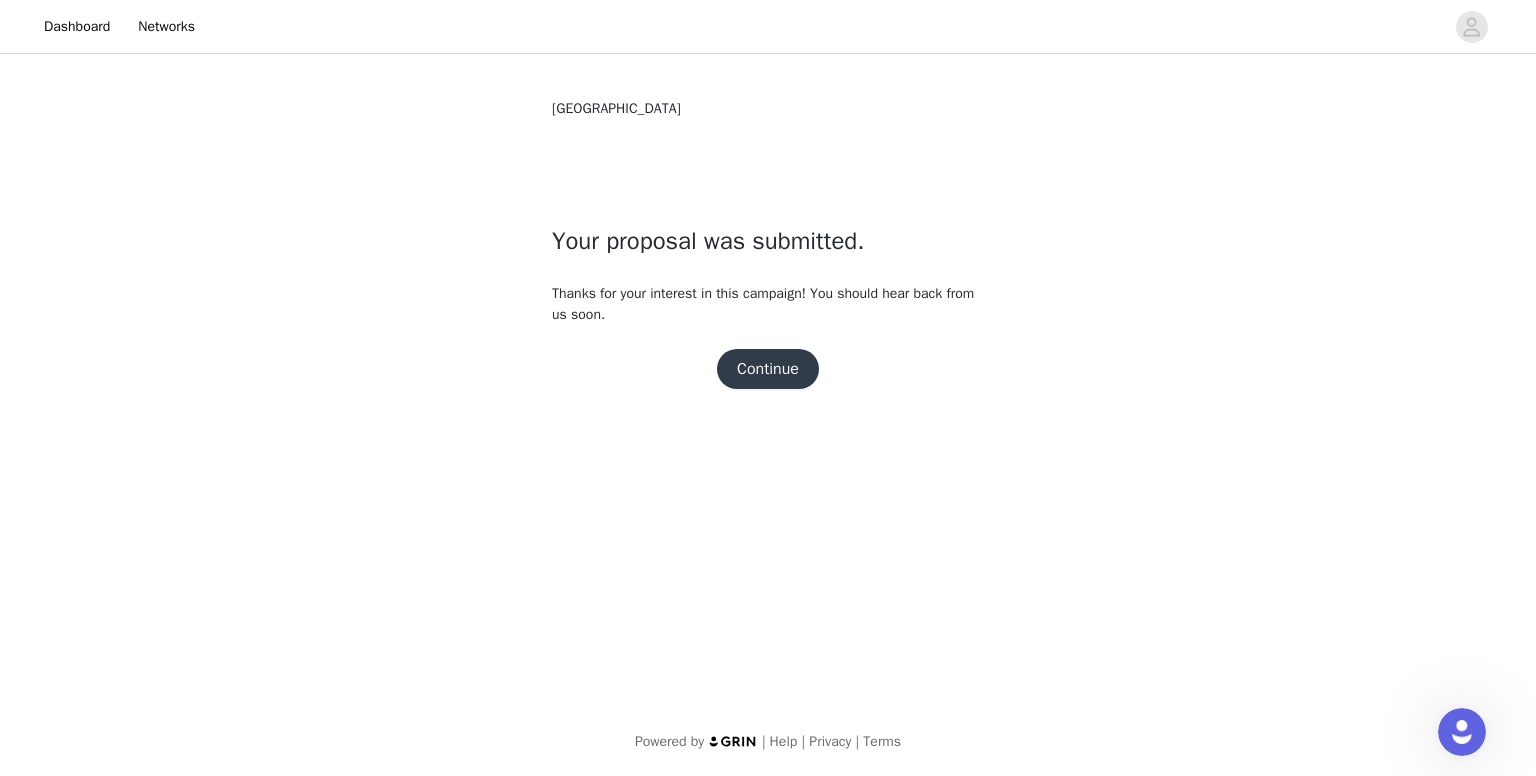 click on "Continue" at bounding box center [768, 369] 